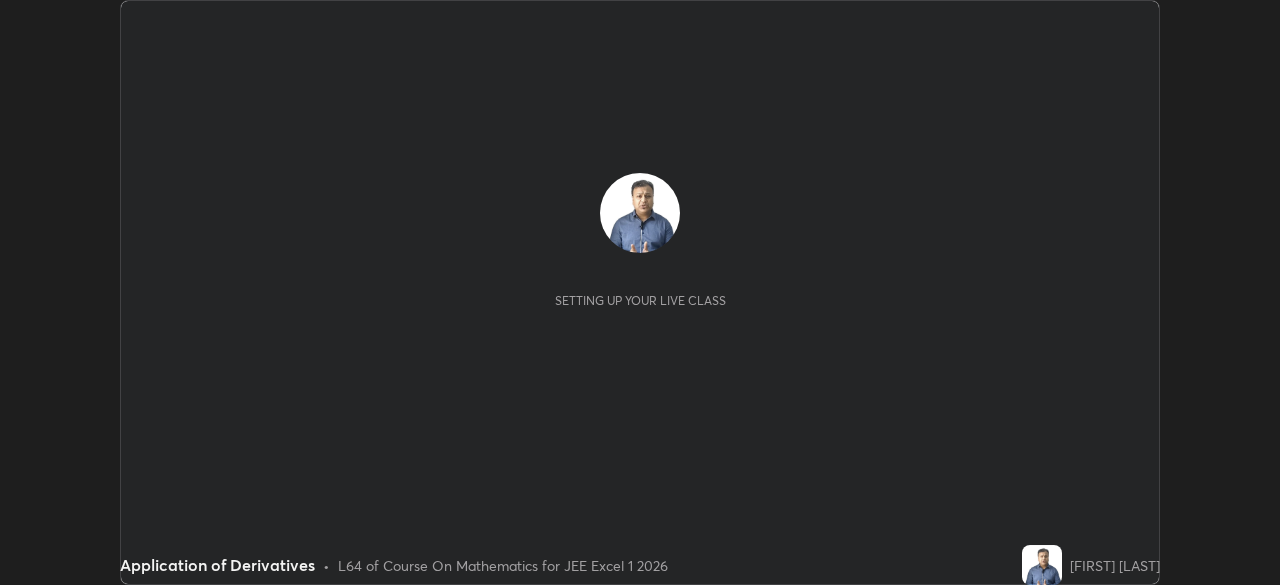 scroll, scrollTop: 0, scrollLeft: 0, axis: both 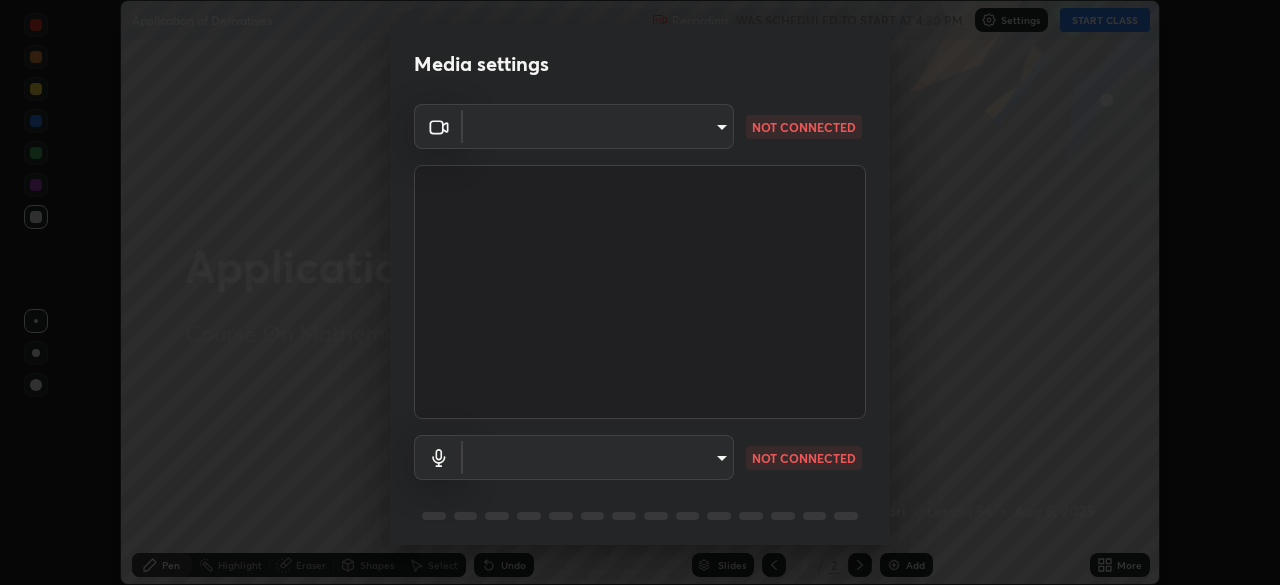 type on "b8f713a0fc2a4668ccd3874ce8ab2703f20e86d9f817921f365c1c4f78ca7a2c" 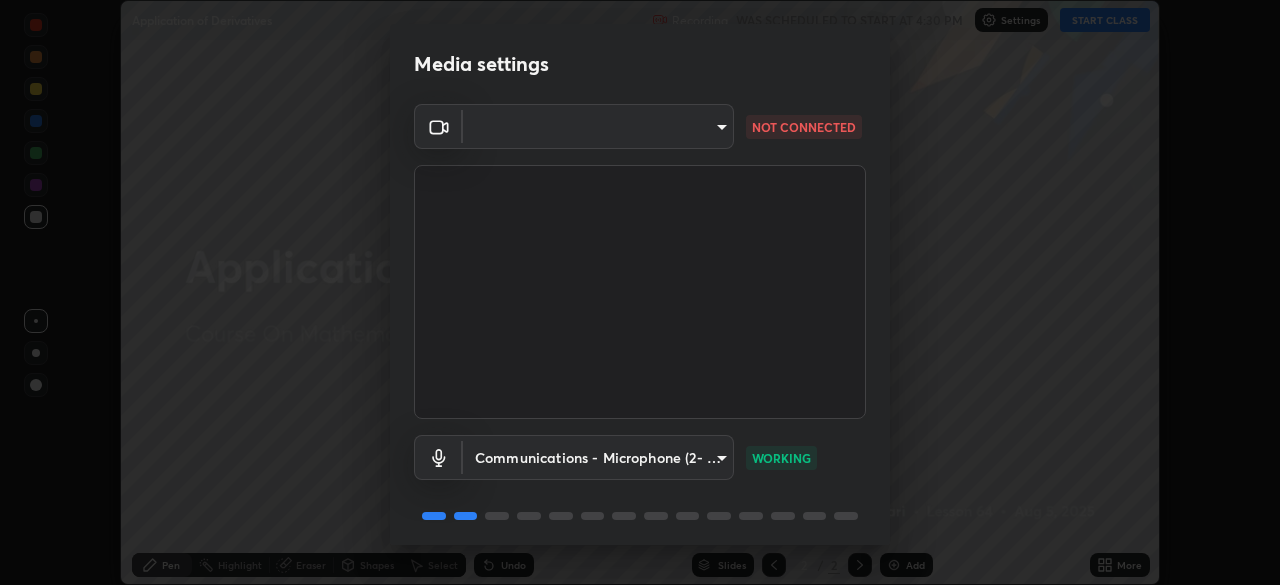 click on "Erase all Application of Derivatives Recording WAS SCHEDULED TO START AT  4:30 PM Settings START CLASS Setting up your live class Application of Derivatives • L64 of Course On Mathematics for JEE Excel 1 2026 [FIRST] [LAST] Pen Highlight Eraser Shapes Select Undo Slides 2 / 2 Add More No doubts shared Encourage your learners to ask a doubt for better clarity Report an issue Reason for reporting Buffering Chat not working Audio - Video sync issue Educator video quality low ​ Attach an image Report Media settings ​ [HASH] NOT CONNECTED Communications - Microphone (2- USBAudio1.0) communications WORKING 1 / 5 Next" at bounding box center (640, 292) 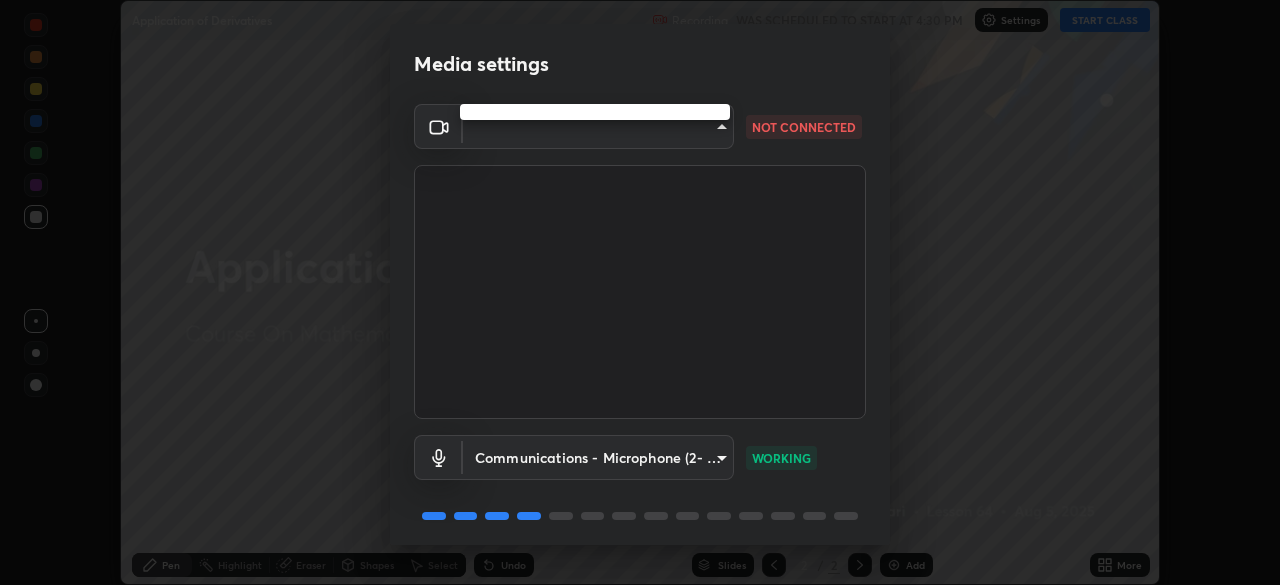click at bounding box center [640, 292] 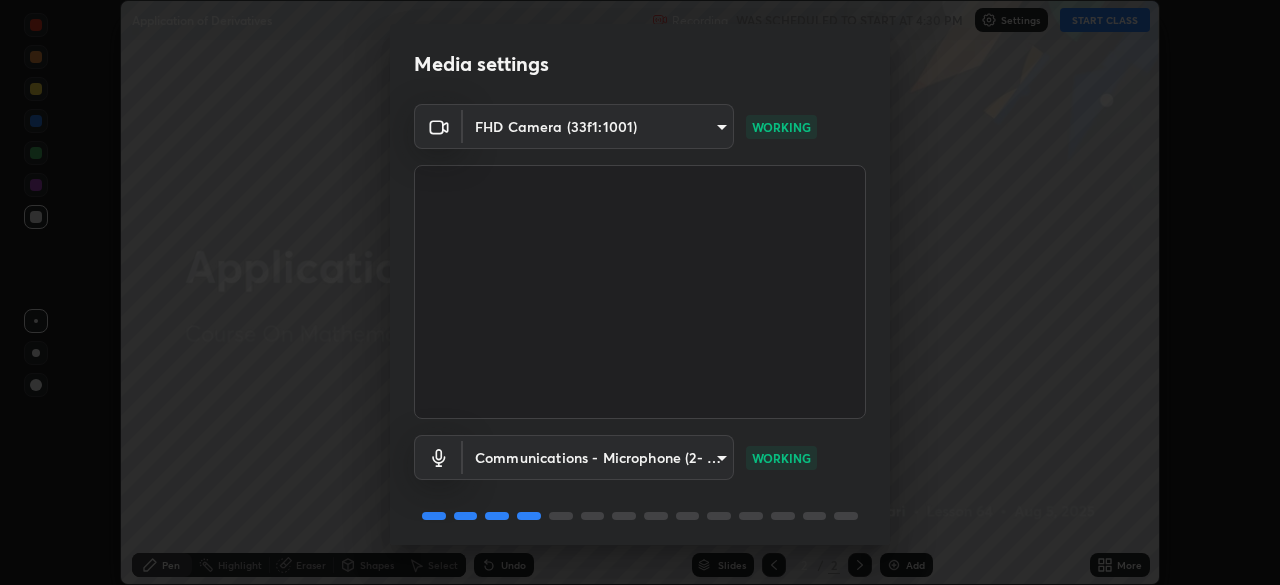 scroll, scrollTop: 71, scrollLeft: 0, axis: vertical 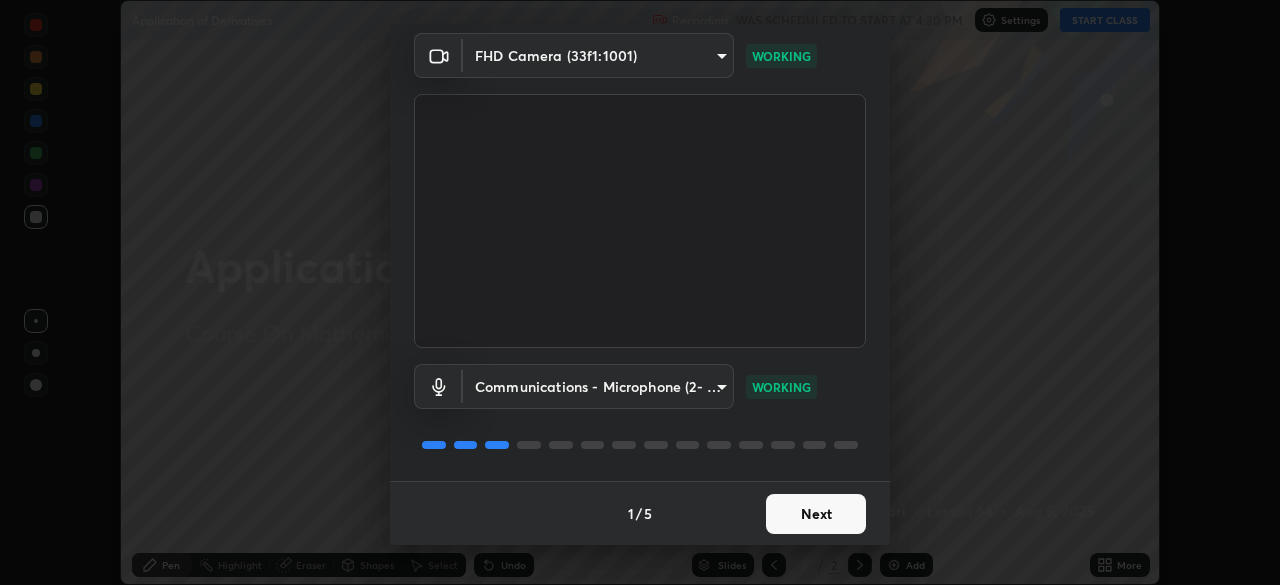 click on "Next" at bounding box center (816, 514) 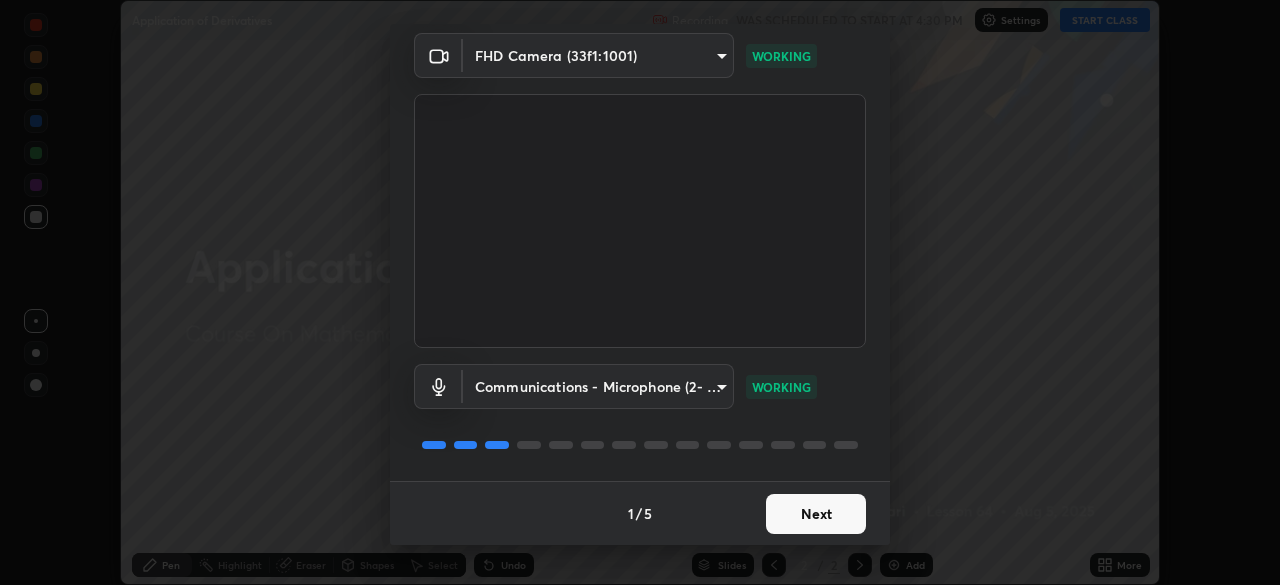 scroll, scrollTop: 0, scrollLeft: 0, axis: both 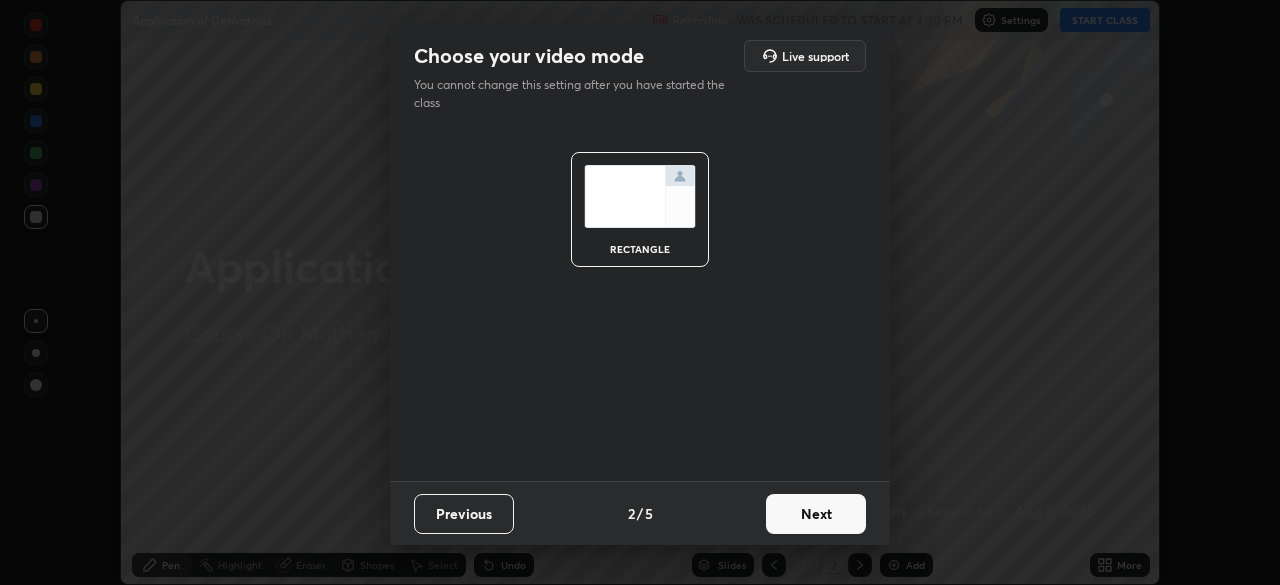 click on "Previous" at bounding box center [464, 514] 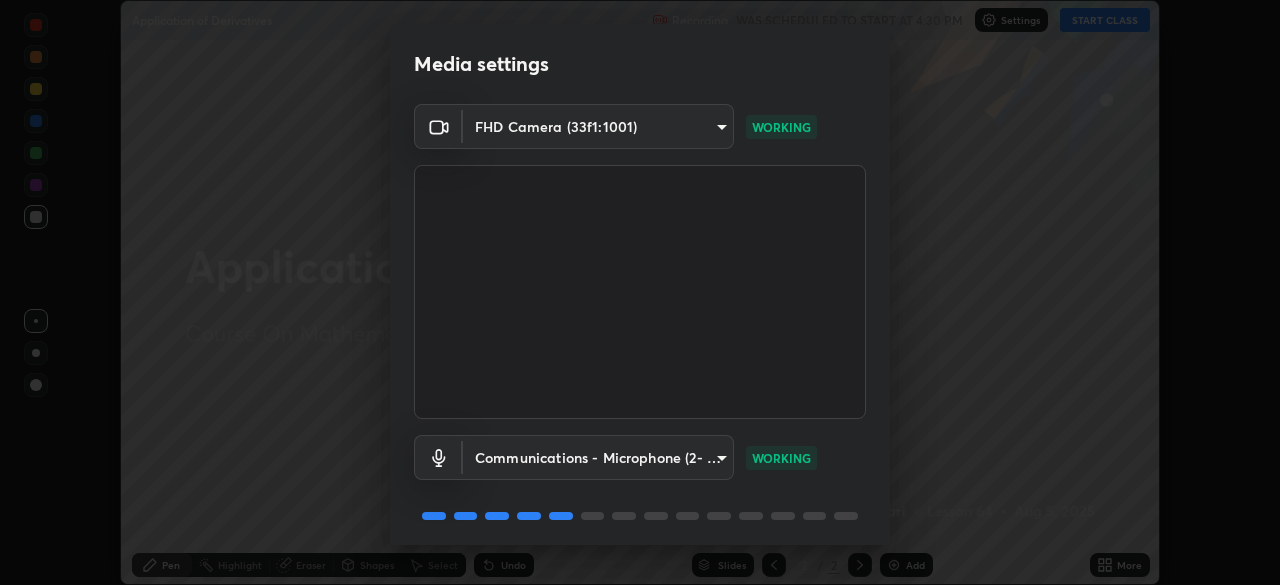 scroll, scrollTop: 71, scrollLeft: 0, axis: vertical 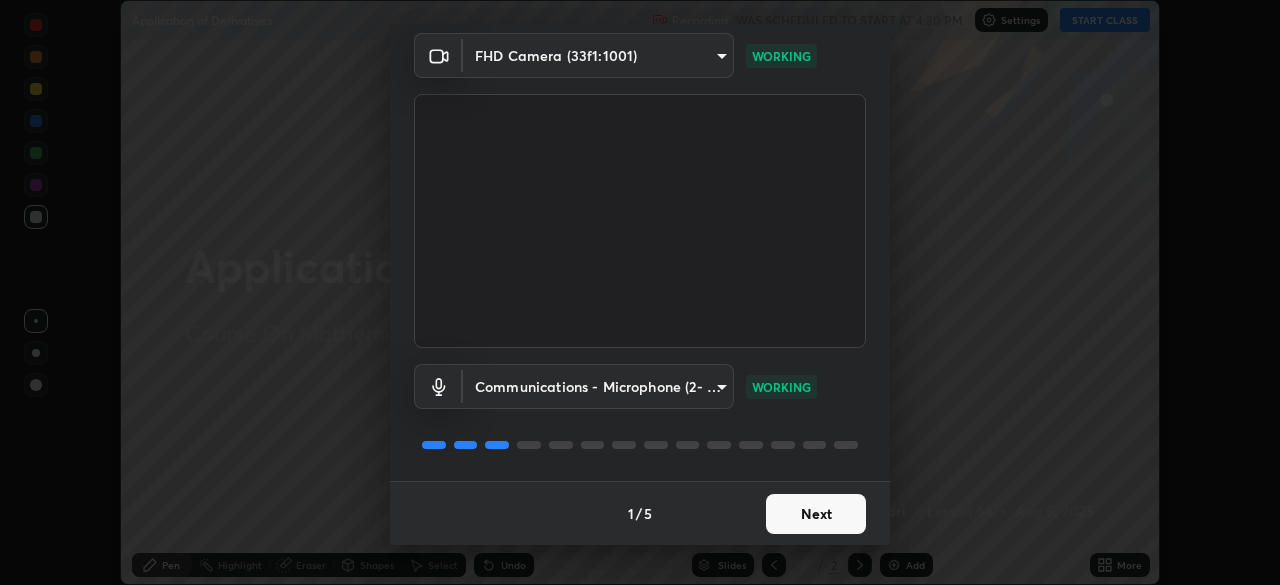 click on "Next" at bounding box center [816, 514] 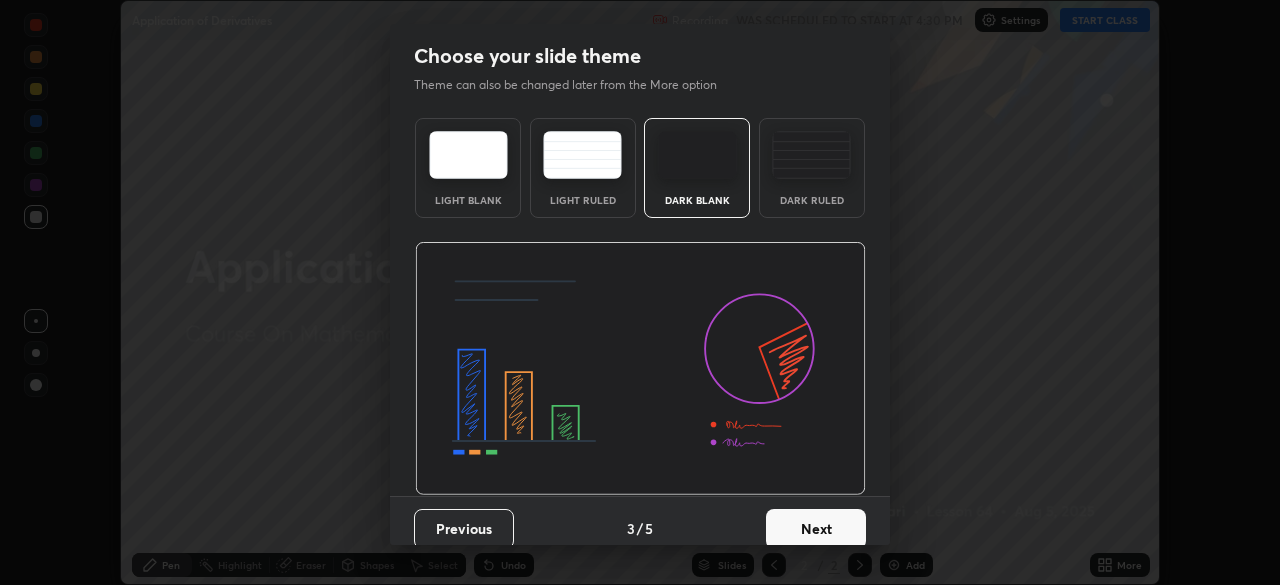 click on "Next" at bounding box center [816, 529] 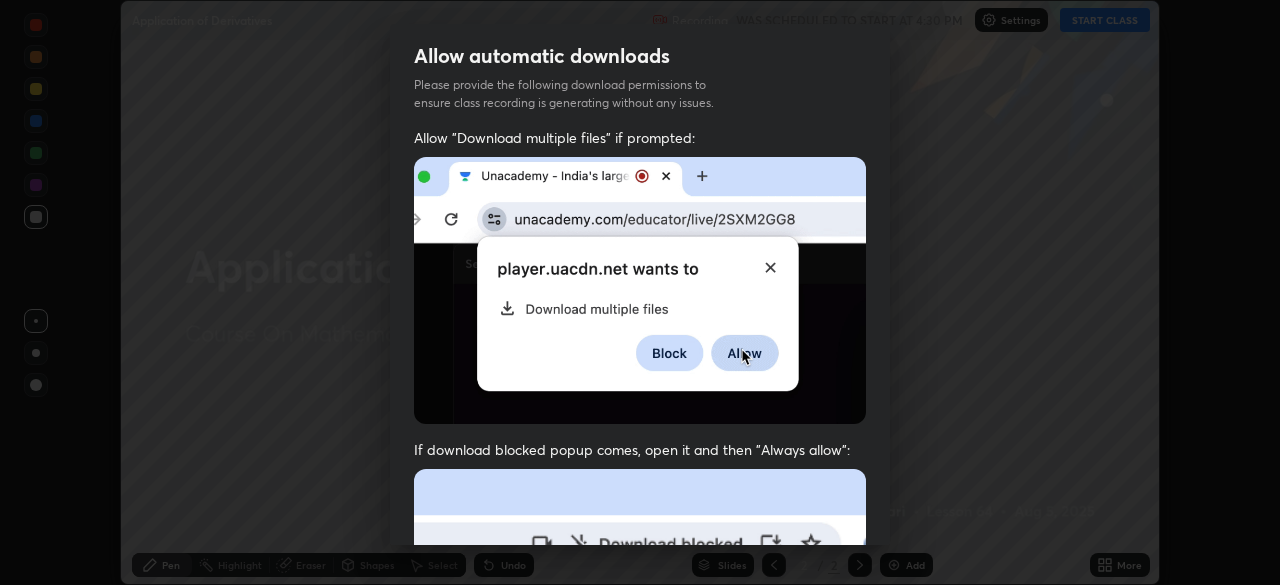 click at bounding box center (640, 687) 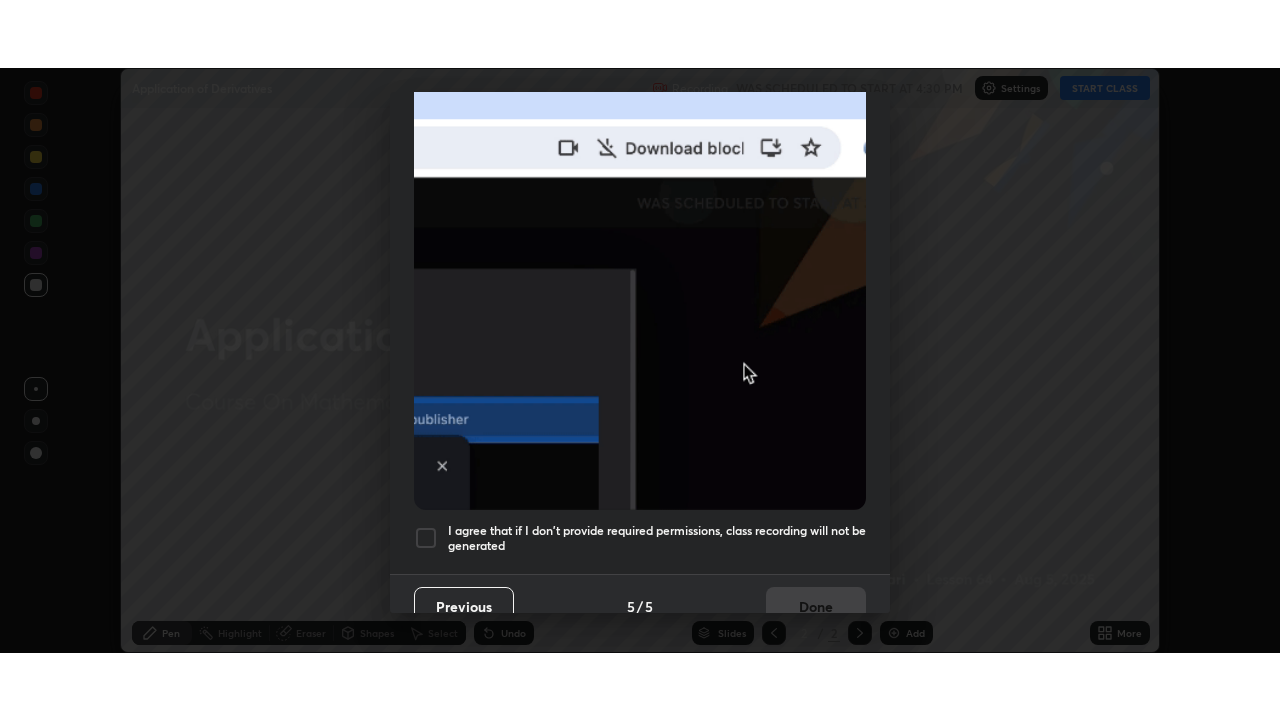 scroll, scrollTop: 479, scrollLeft: 0, axis: vertical 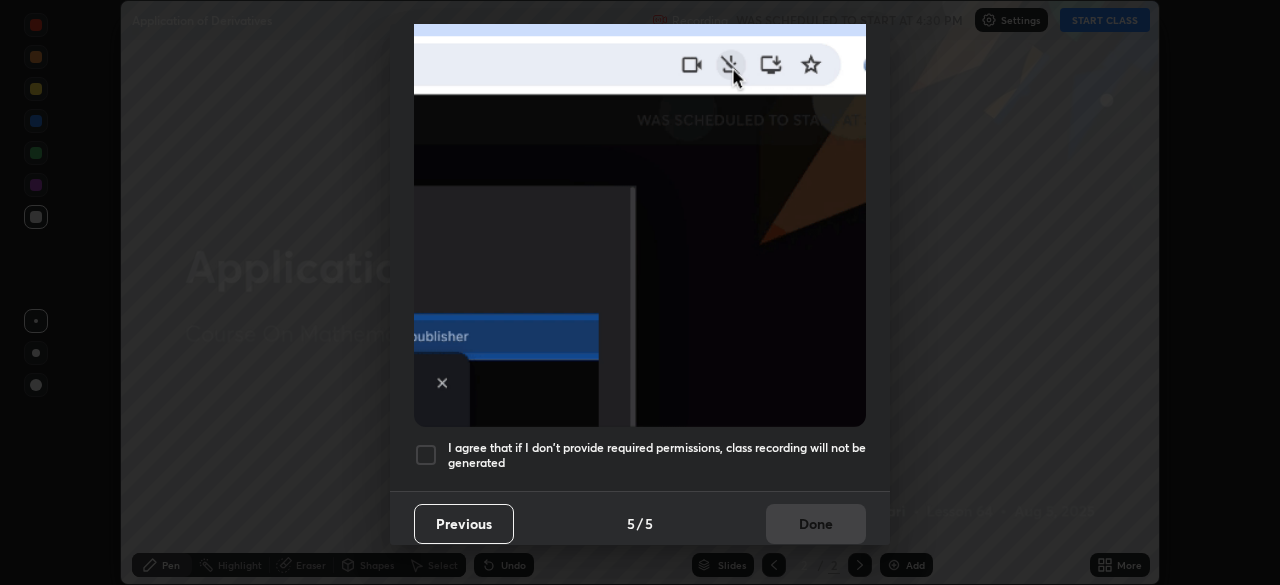 click on "Allow "Download multiple files" if prompted: If download blocked popup comes, open it and then "Always allow": I agree that if I don't provide required permissions, class recording will not be generated" at bounding box center [640, 70] 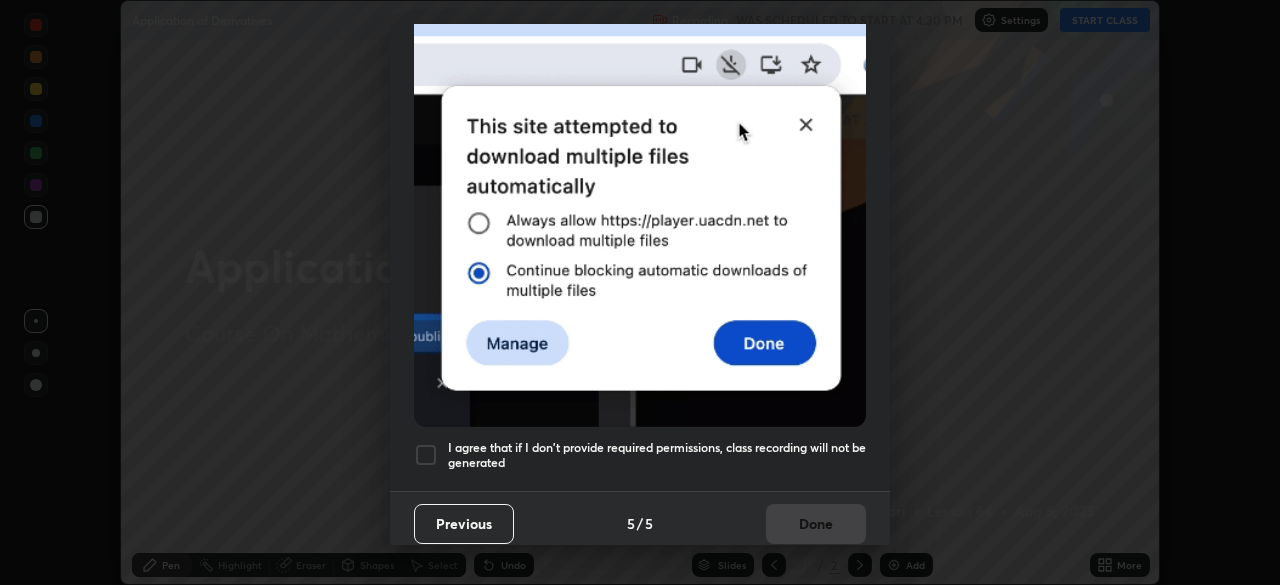 click on "I agree that if I don't provide required permissions, class recording will not be generated" at bounding box center (657, 455) 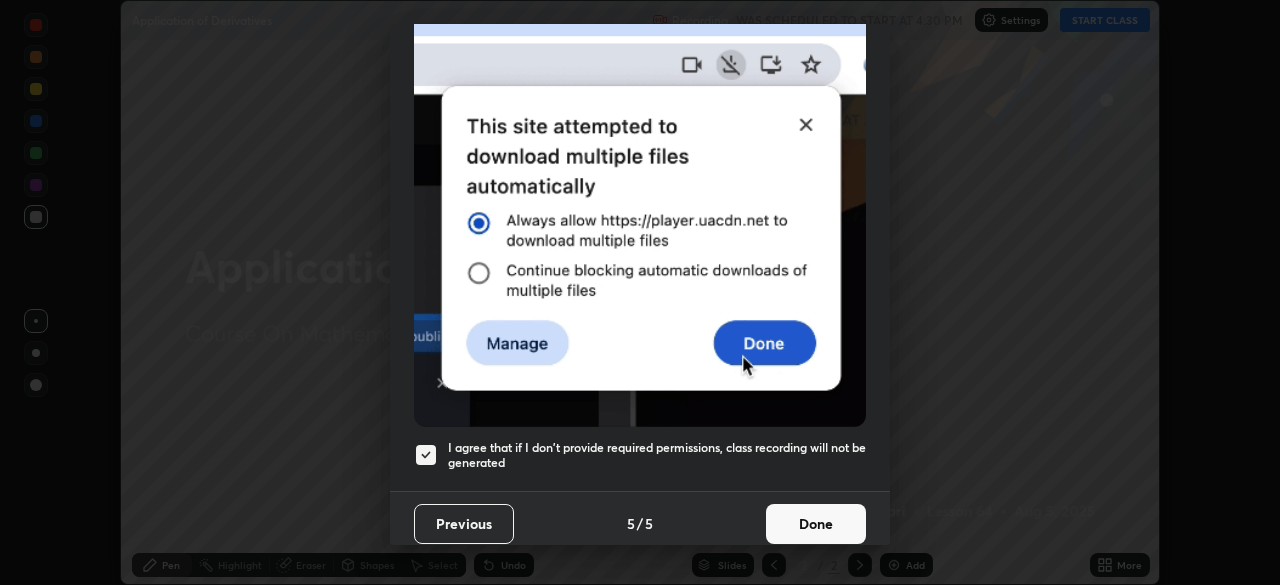 click on "Done" at bounding box center [816, 524] 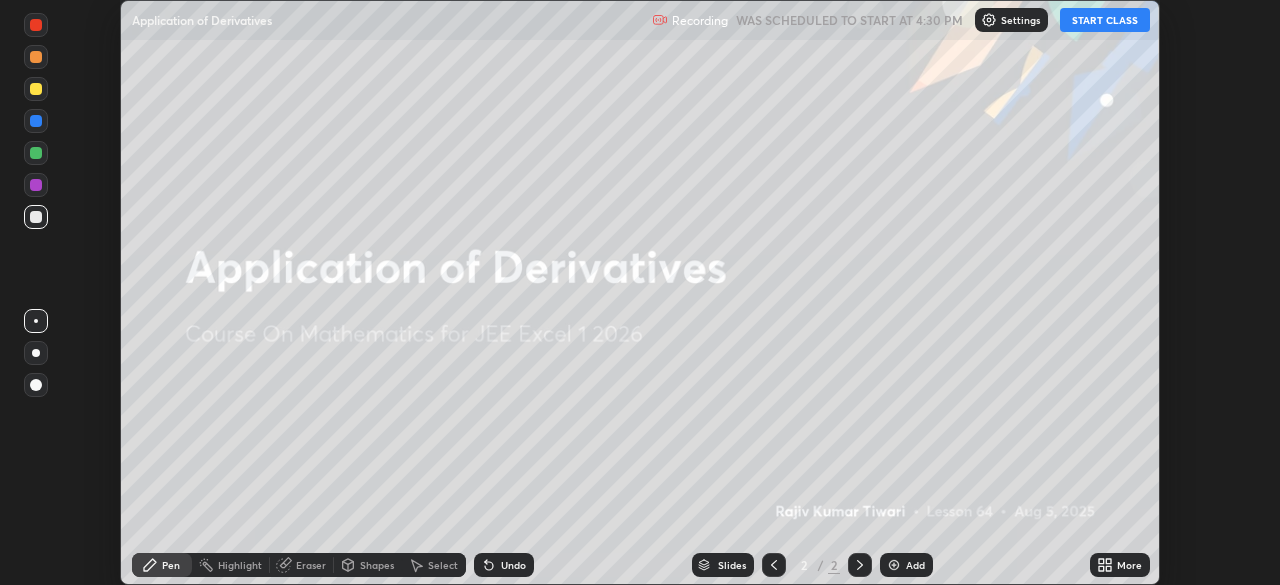 click 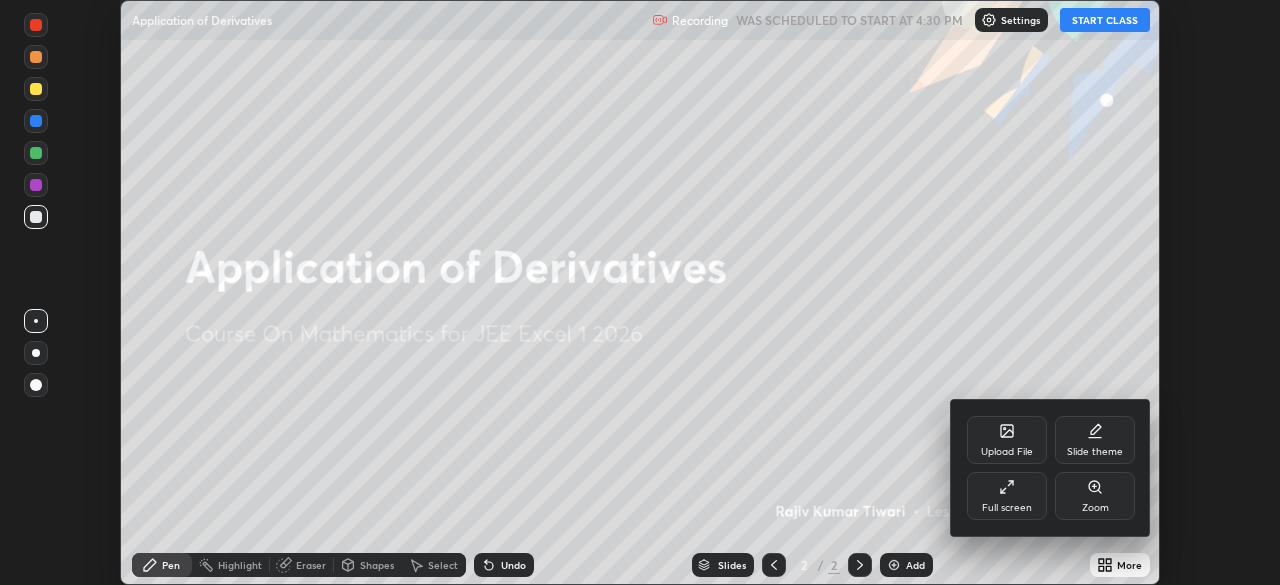 click on "Full screen" at bounding box center [1007, 496] 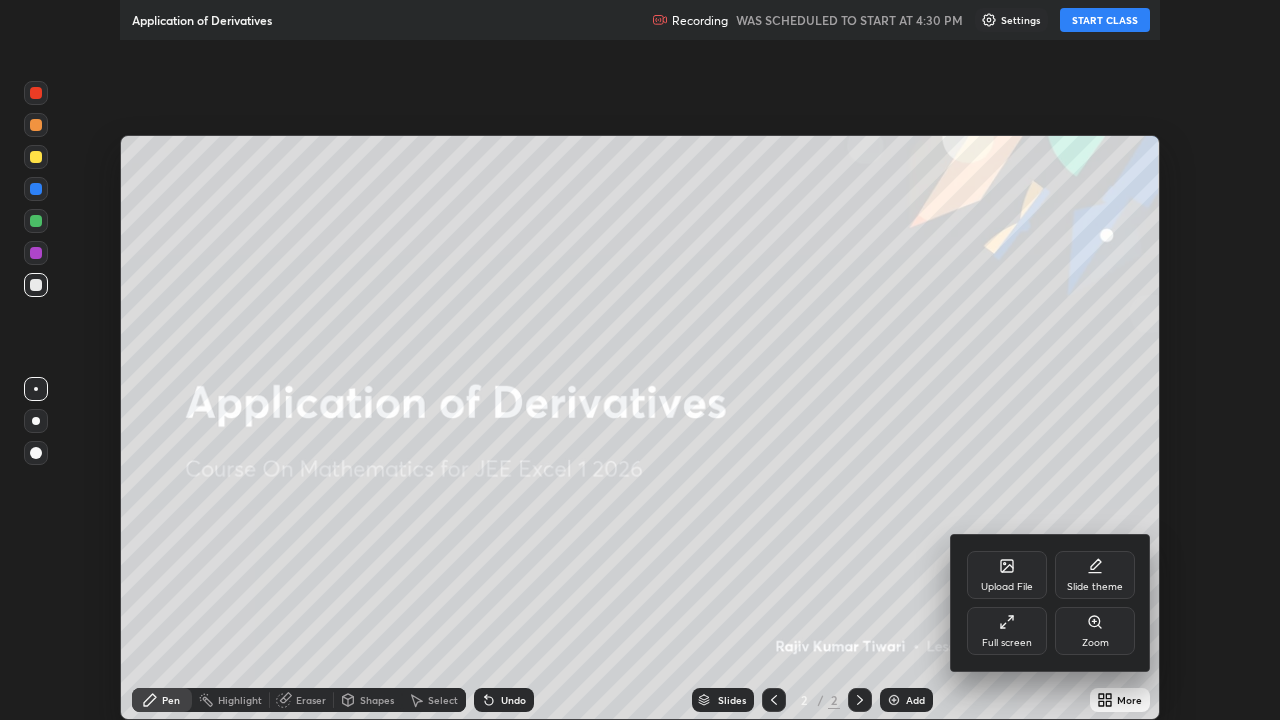 scroll, scrollTop: 99280, scrollLeft: 98720, axis: both 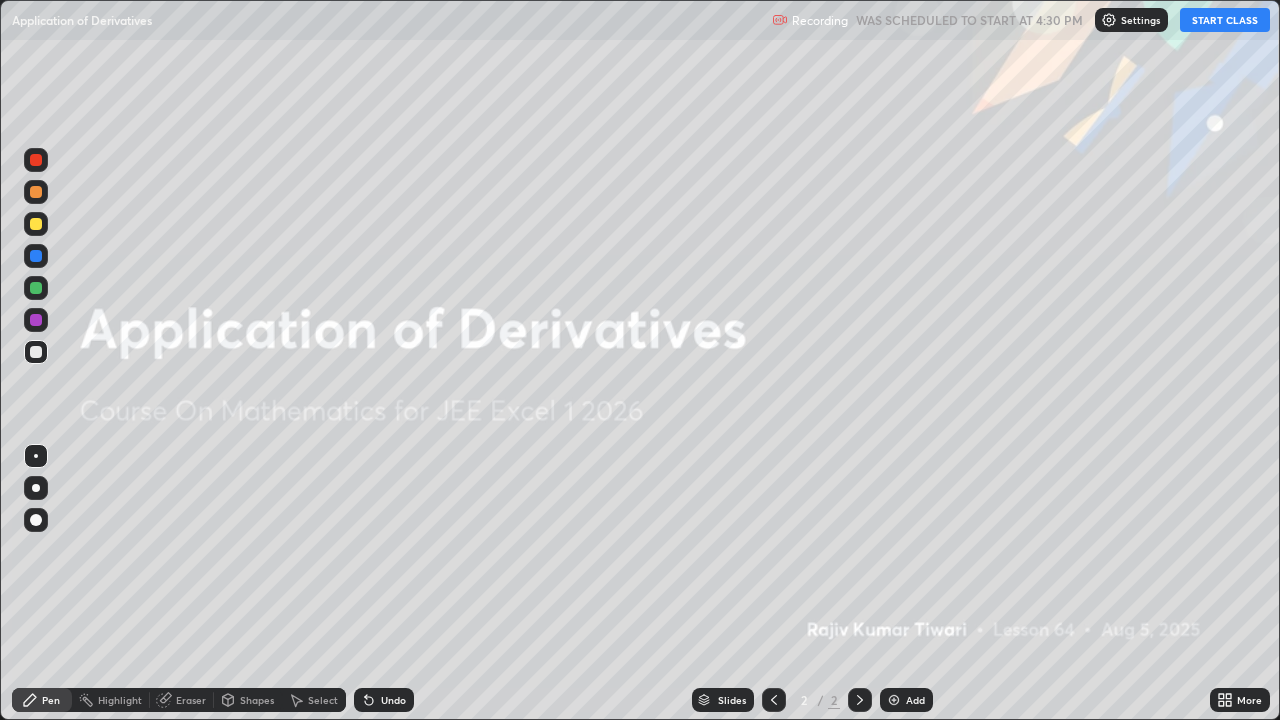 click on "Add" at bounding box center (906, 700) 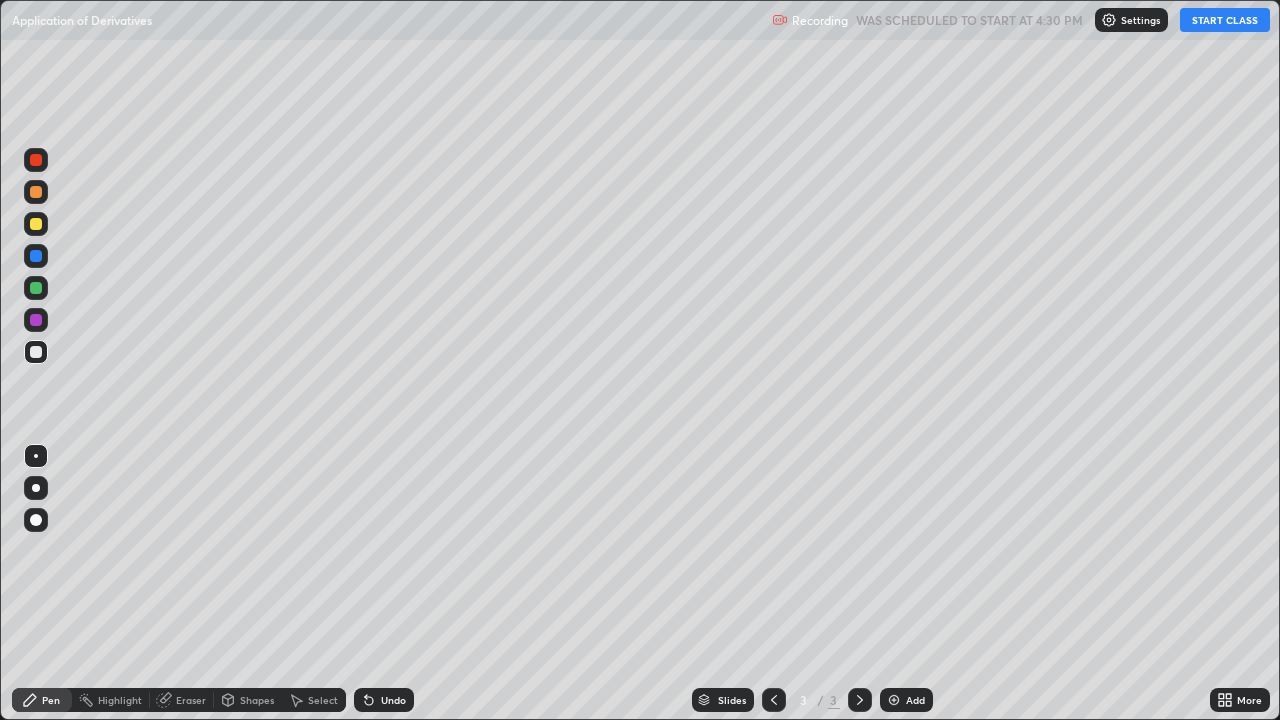 click on "START CLASS" at bounding box center [1225, 20] 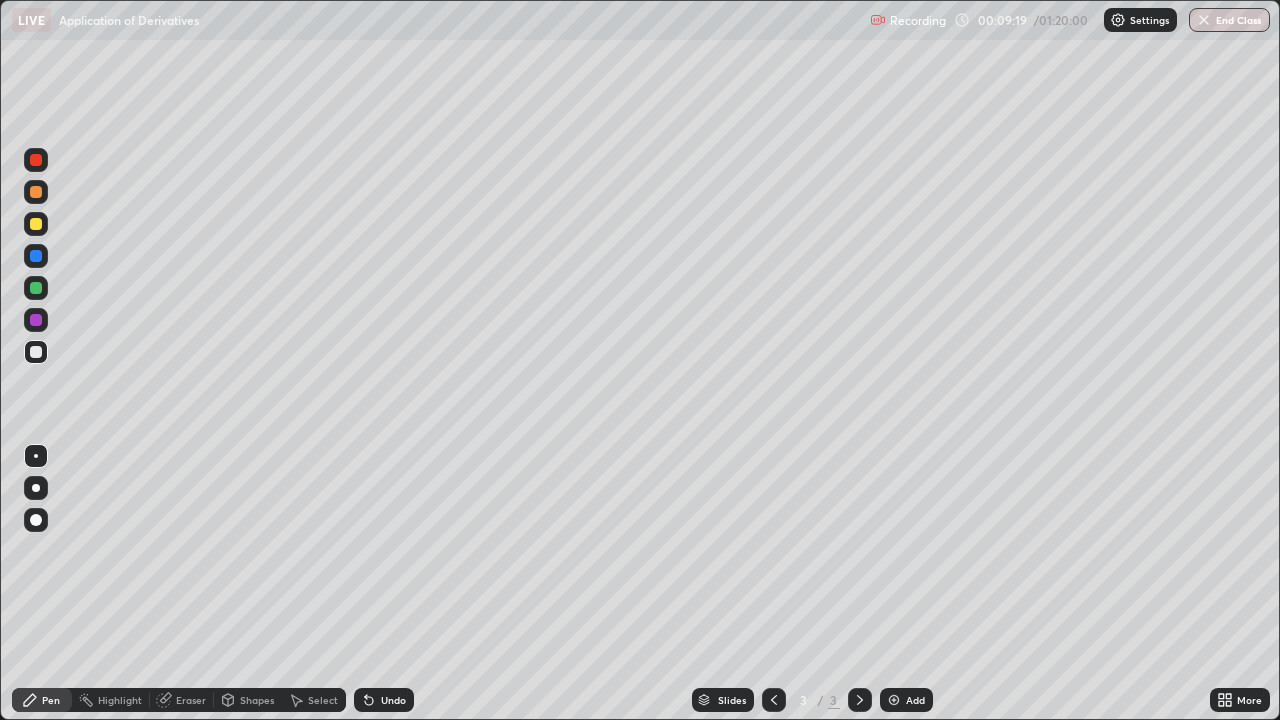 click on "Add" at bounding box center [915, 700] 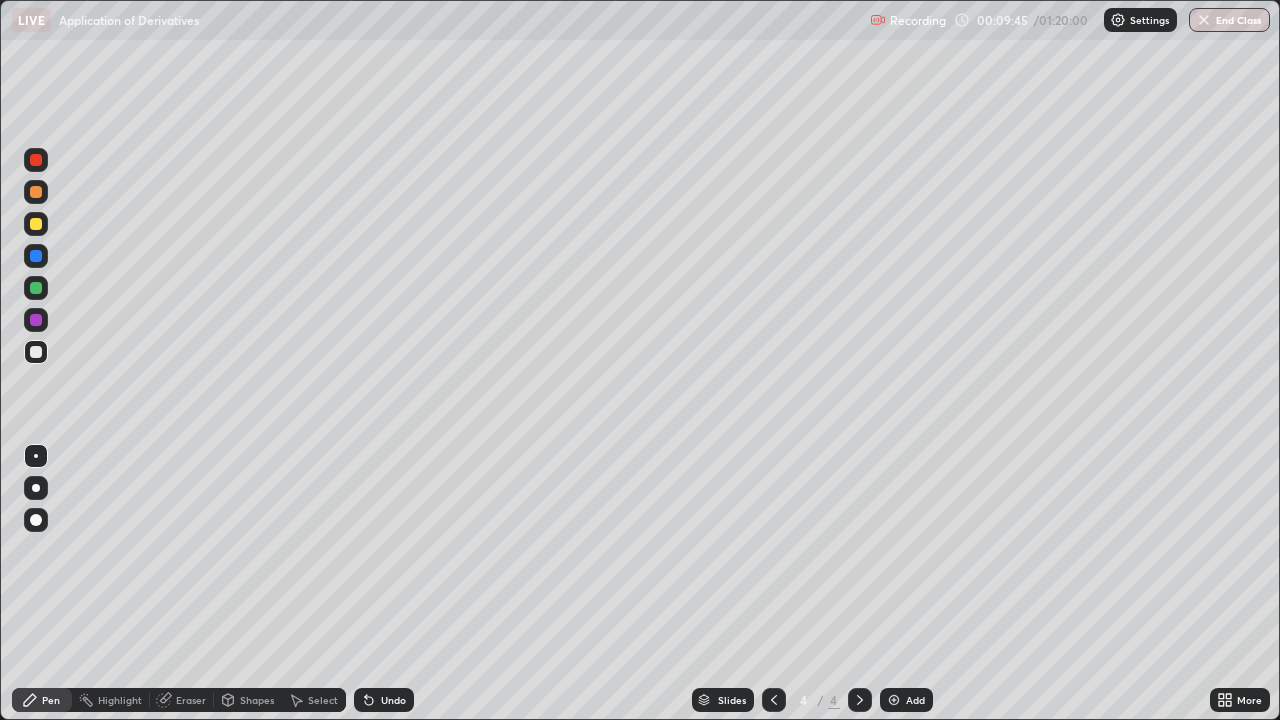 click 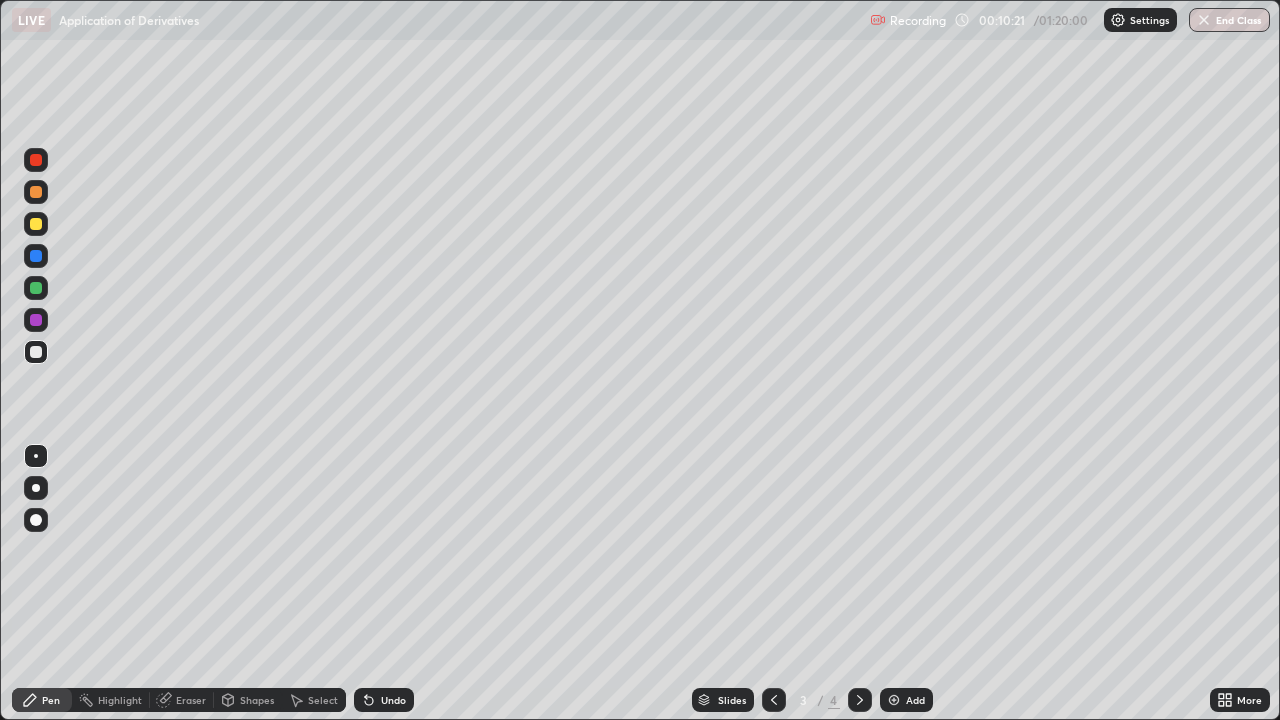 click on "Add" at bounding box center [906, 700] 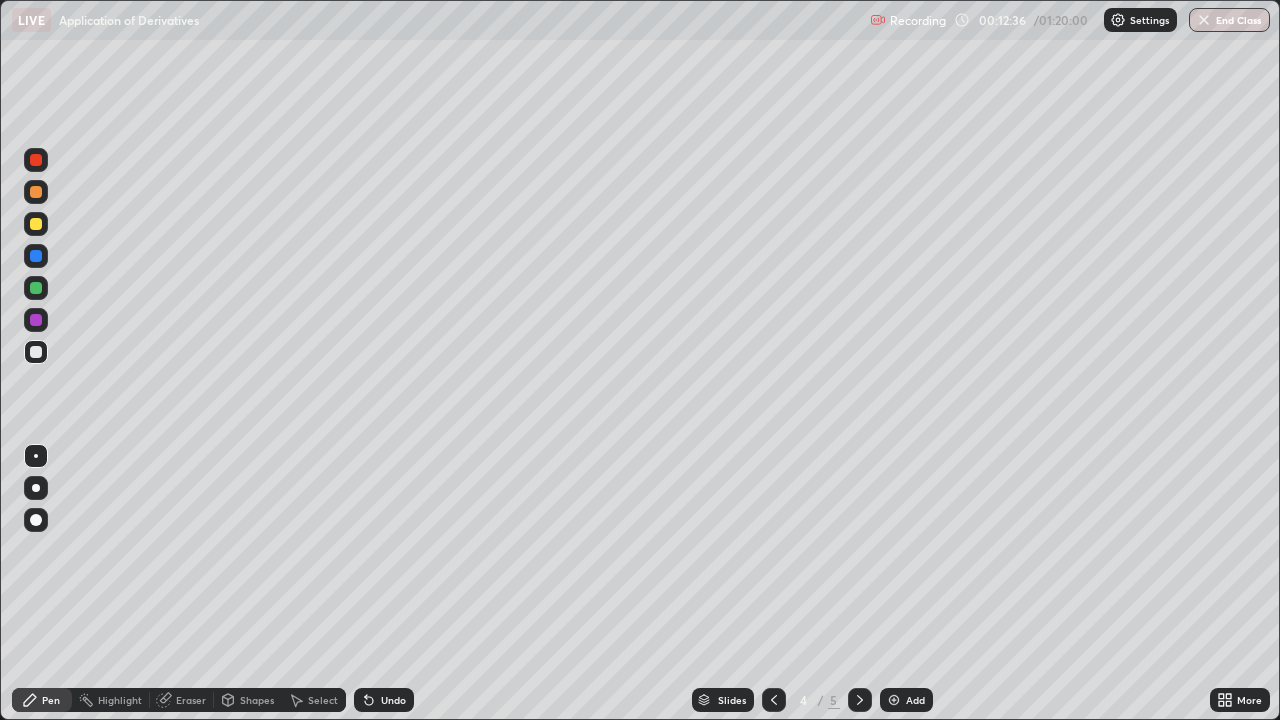 click on "Undo" at bounding box center (393, 700) 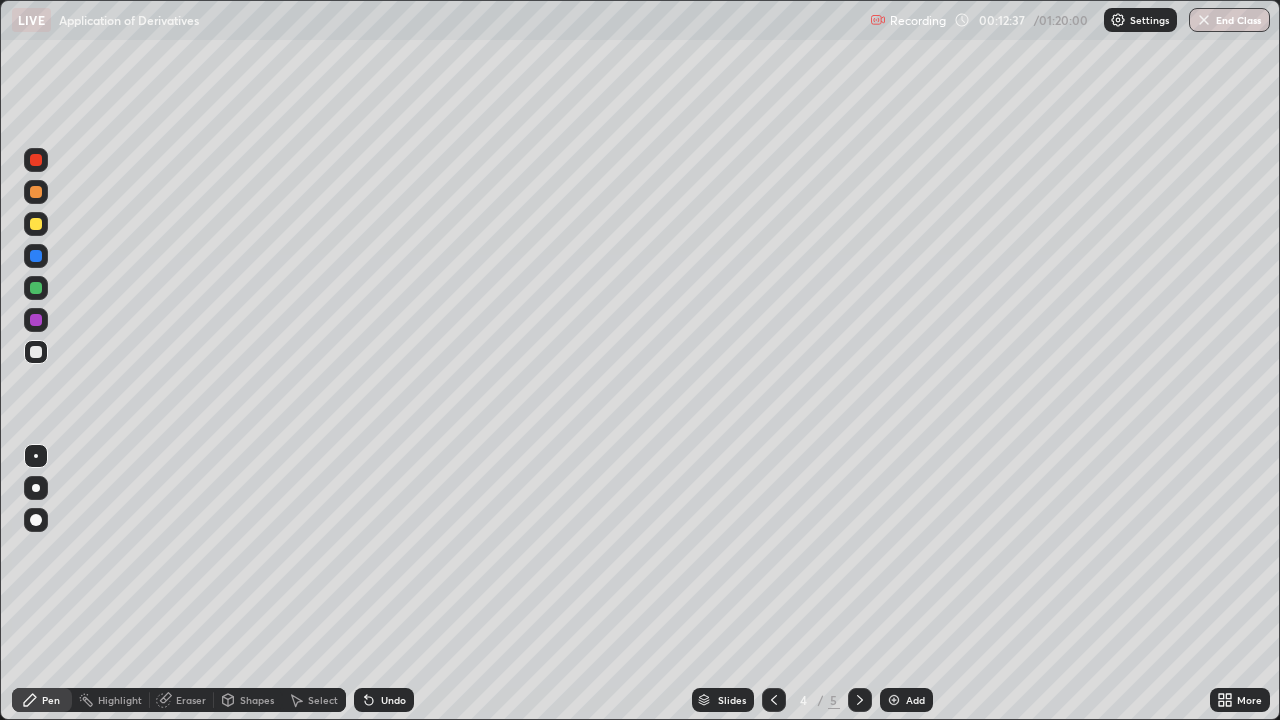 click on "Undo" at bounding box center (393, 700) 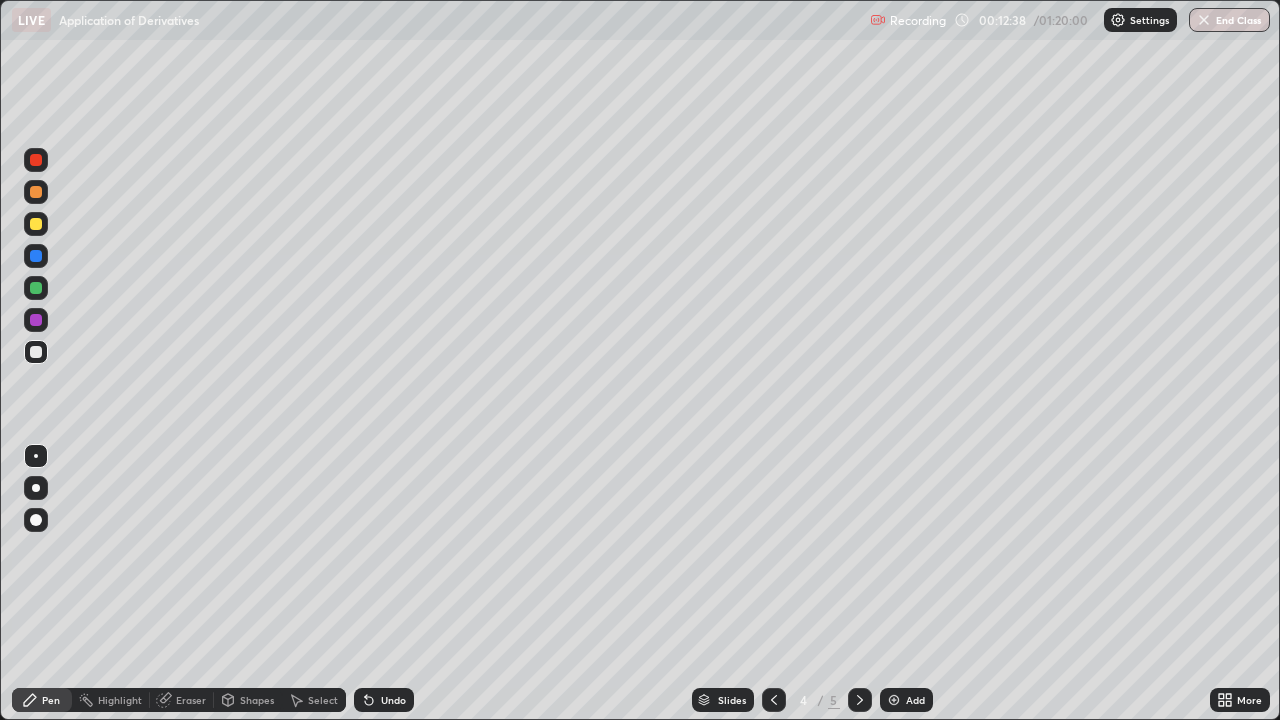 click on "Undo" at bounding box center (384, 700) 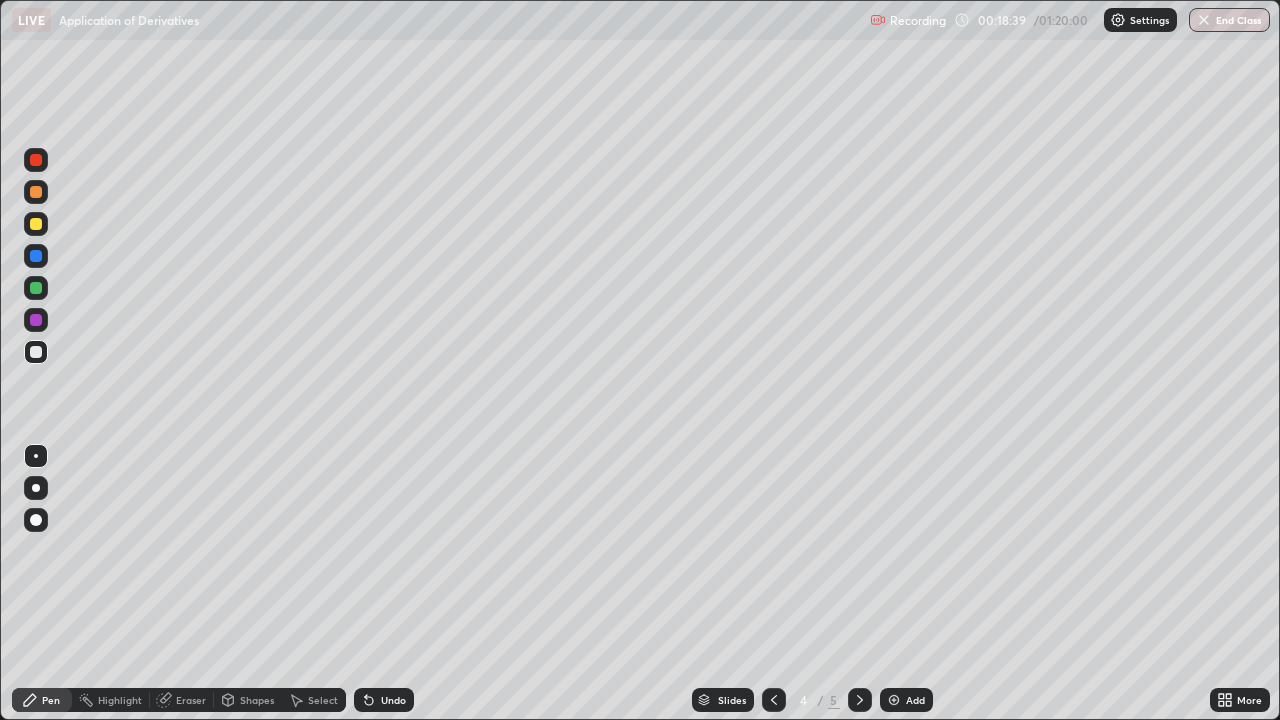 click 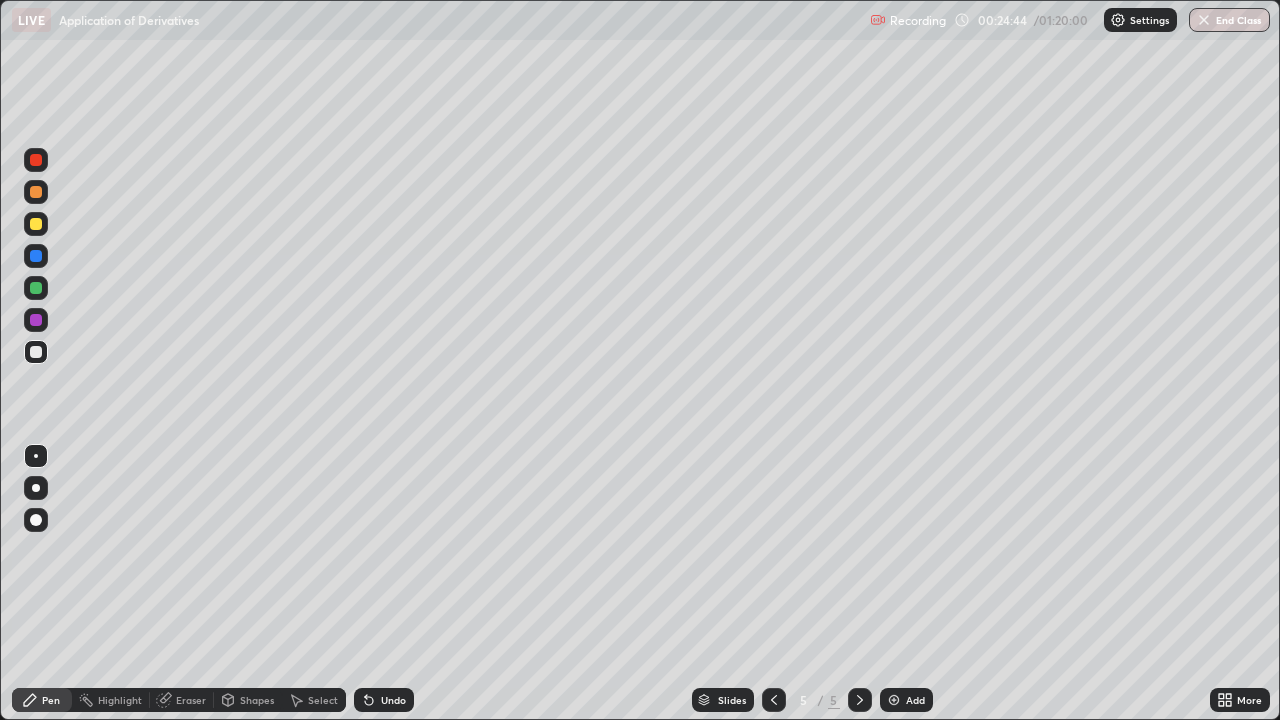click on "Add" at bounding box center (906, 700) 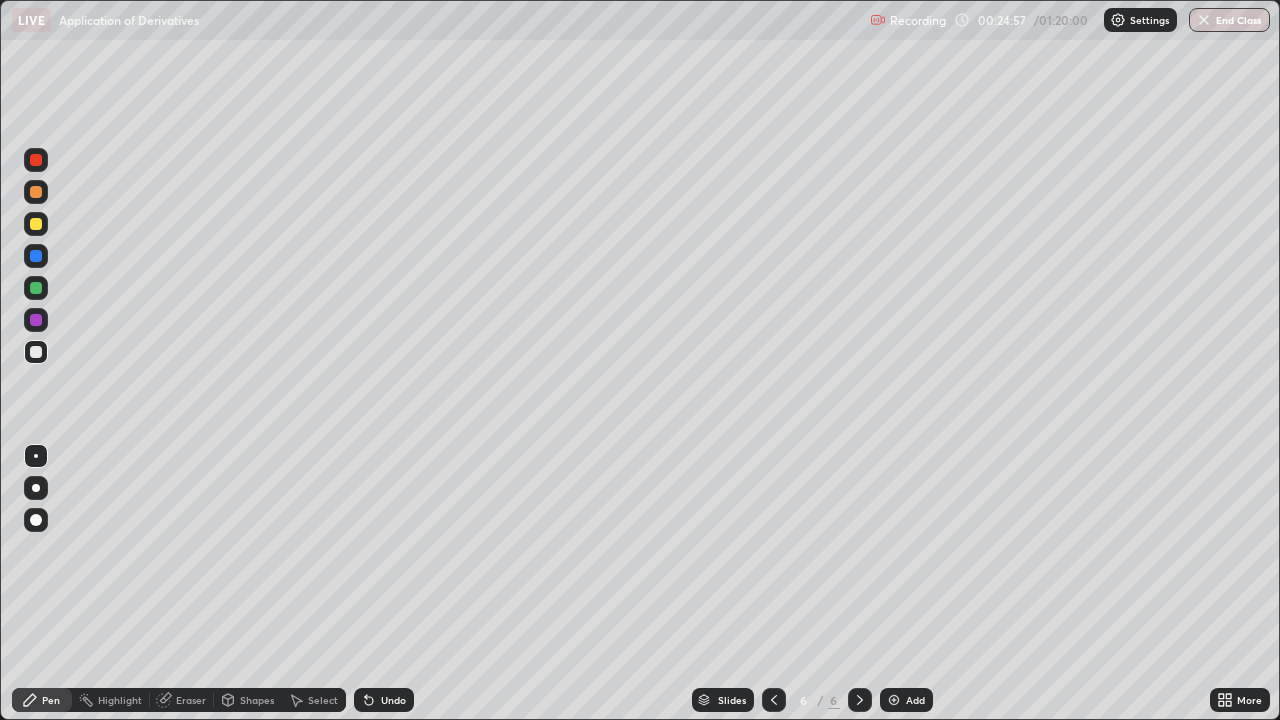 click at bounding box center [36, 224] 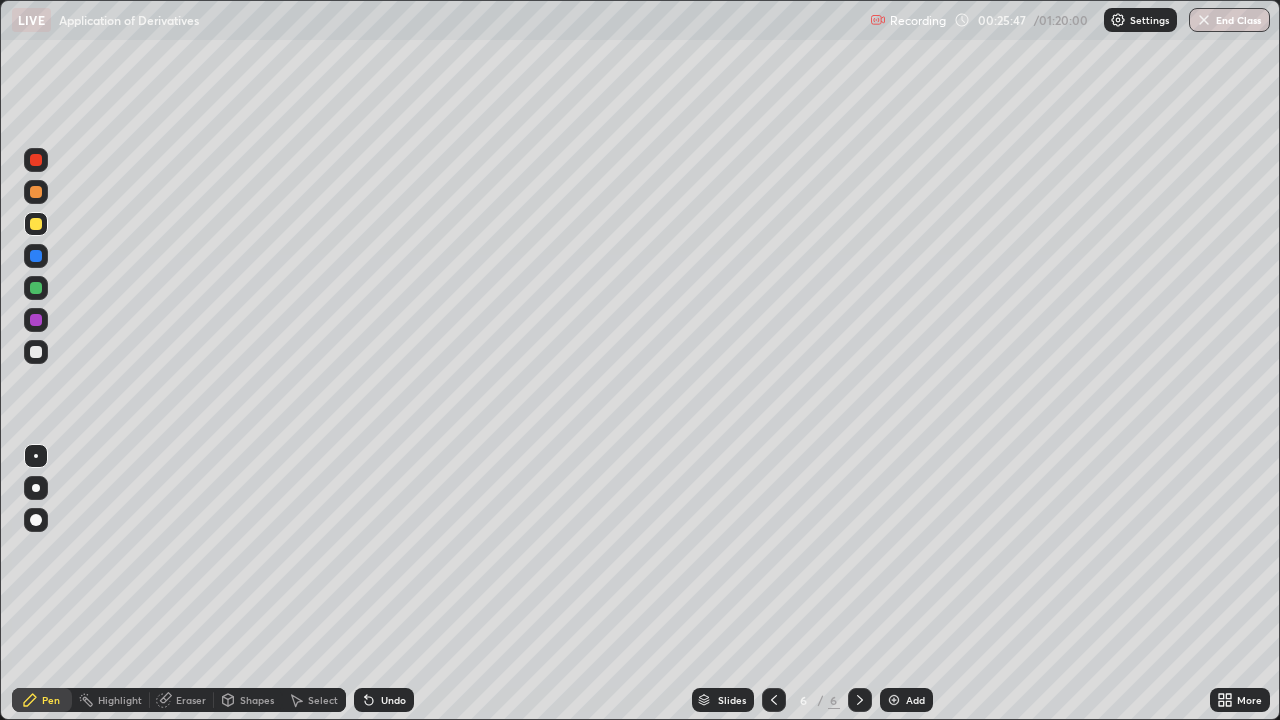 click on "Undo" at bounding box center (393, 700) 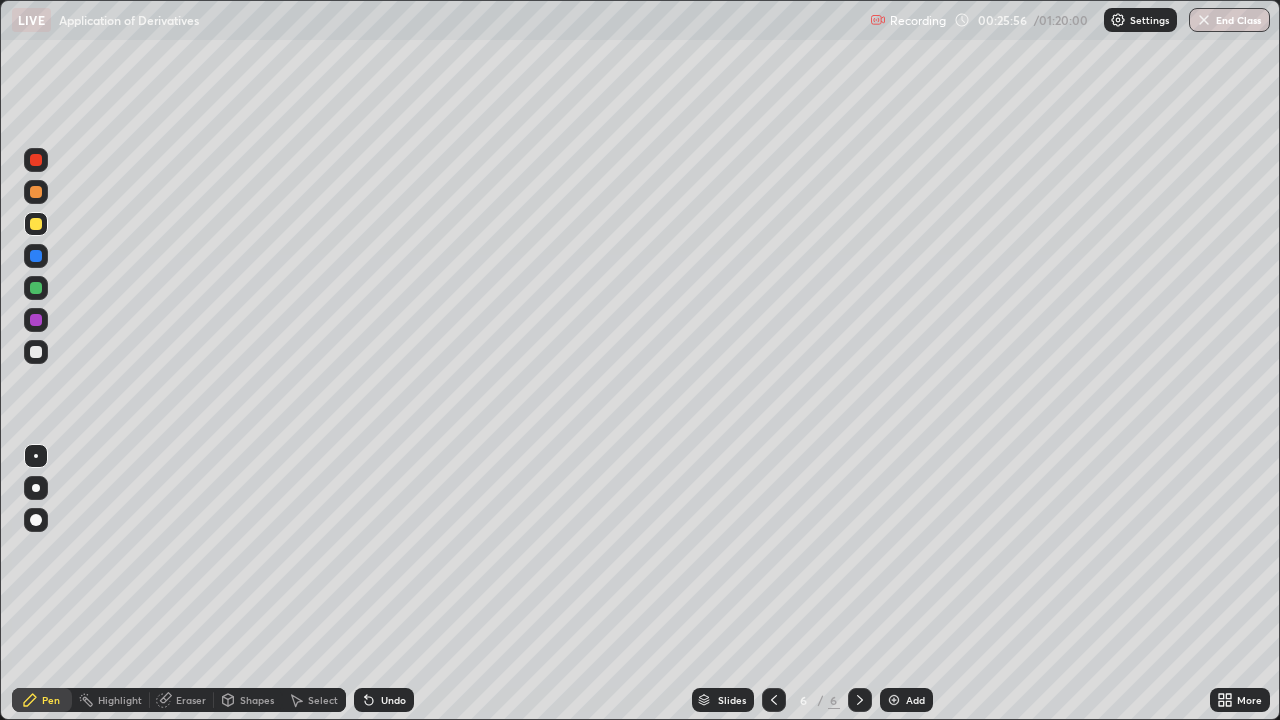 click on "Eraser" at bounding box center (191, 700) 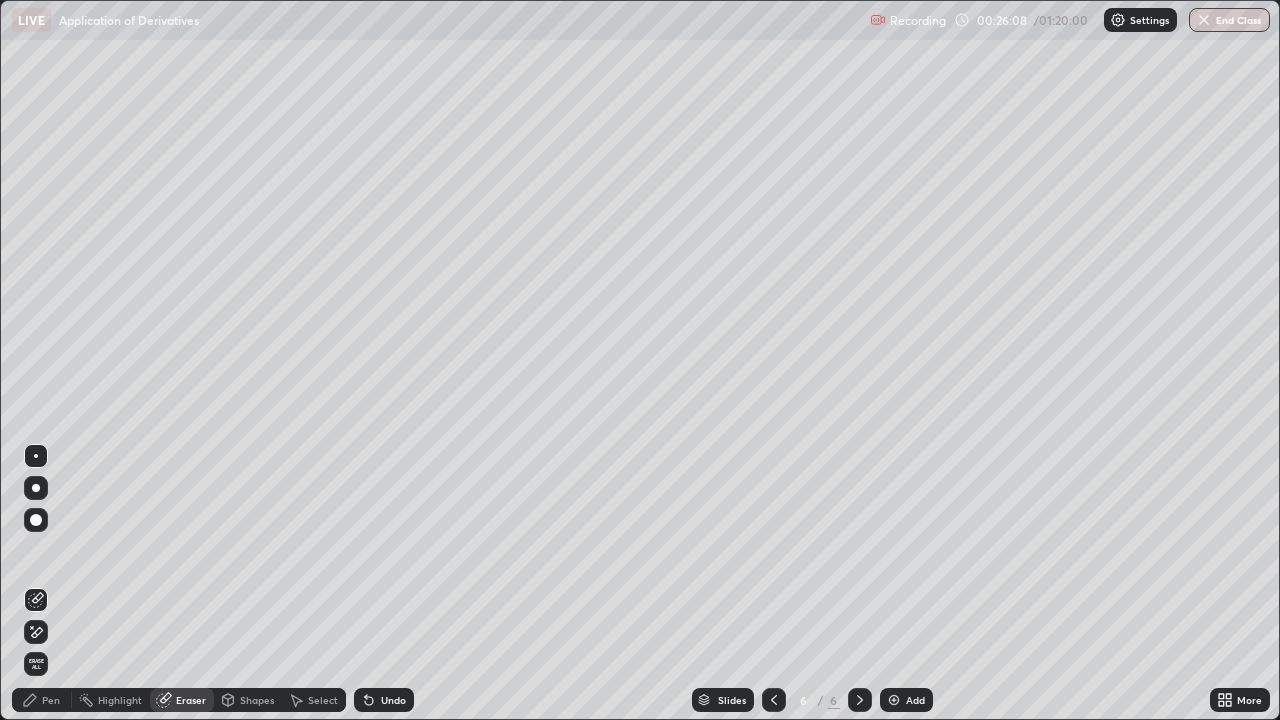 click on "Pen" at bounding box center [42, 700] 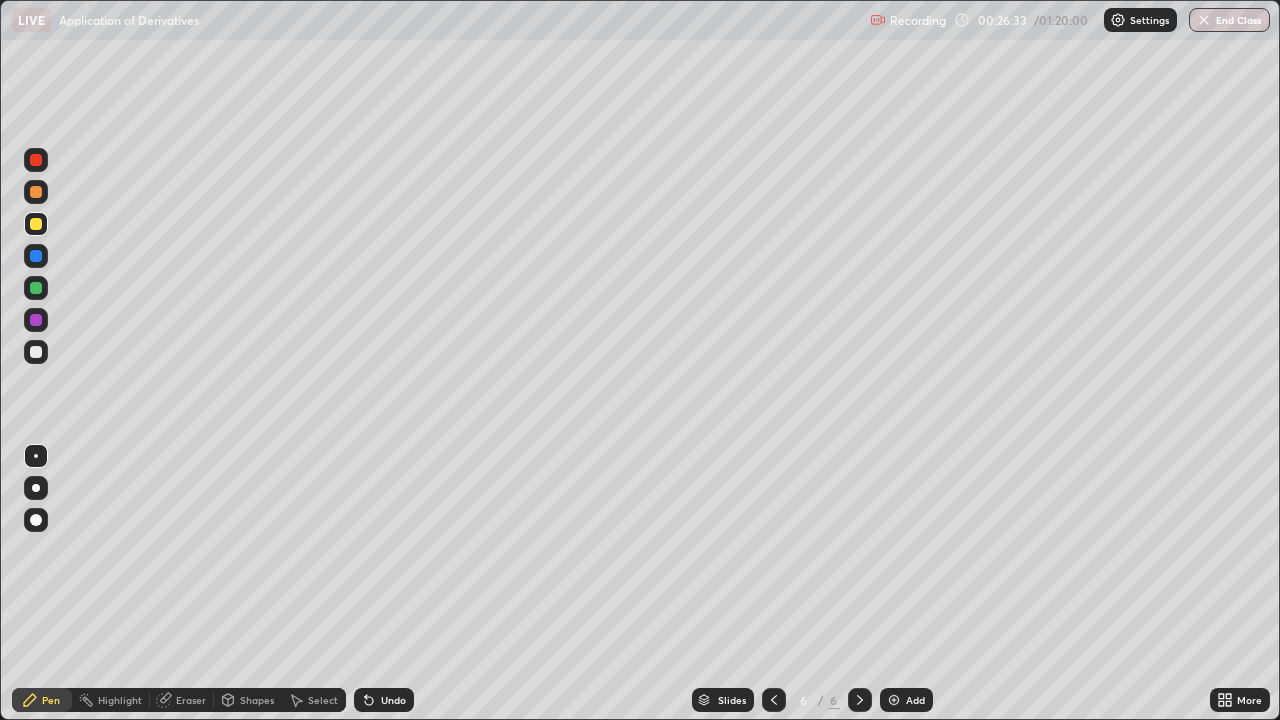 click at bounding box center [36, 256] 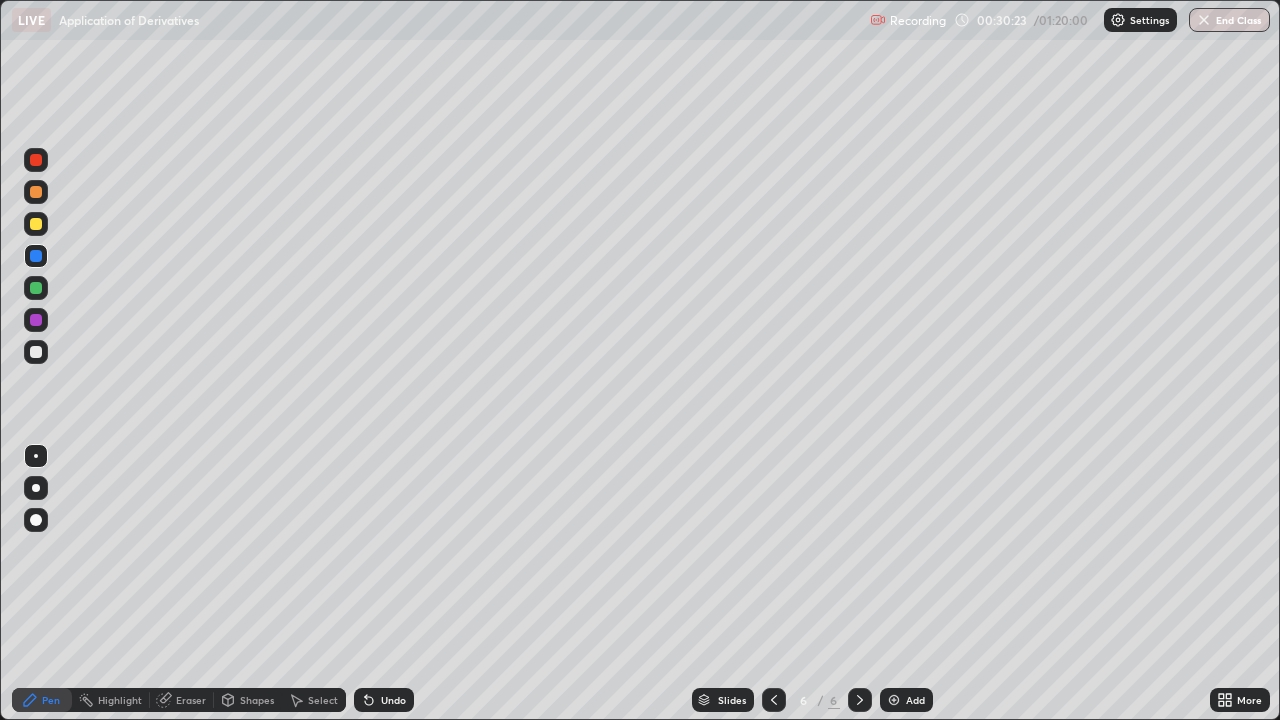 click at bounding box center (894, 700) 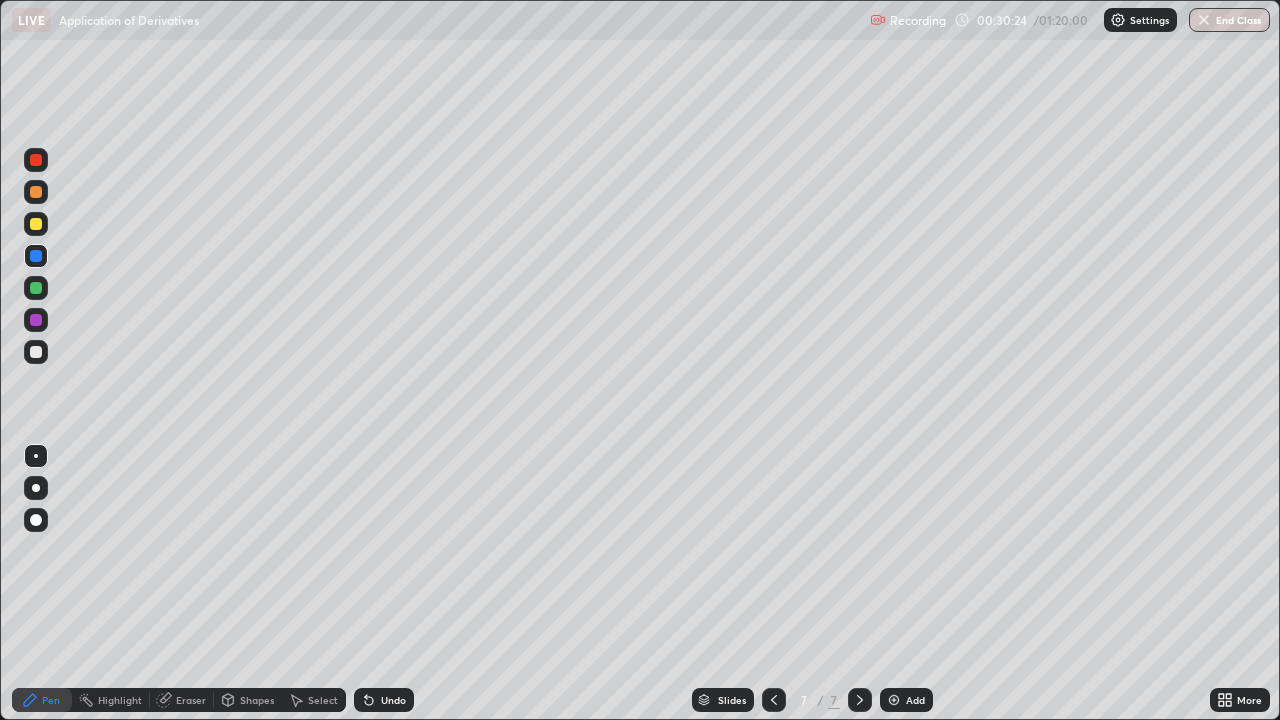click at bounding box center [36, 224] 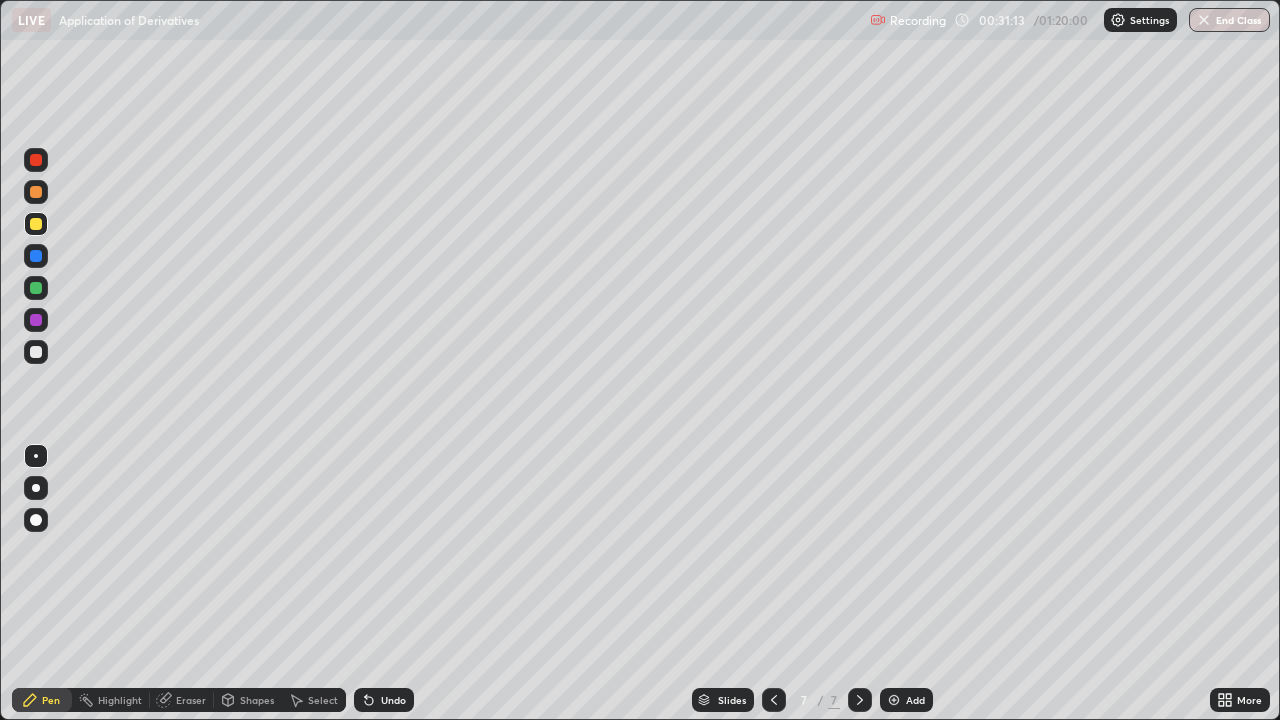 click on "Undo" at bounding box center [393, 700] 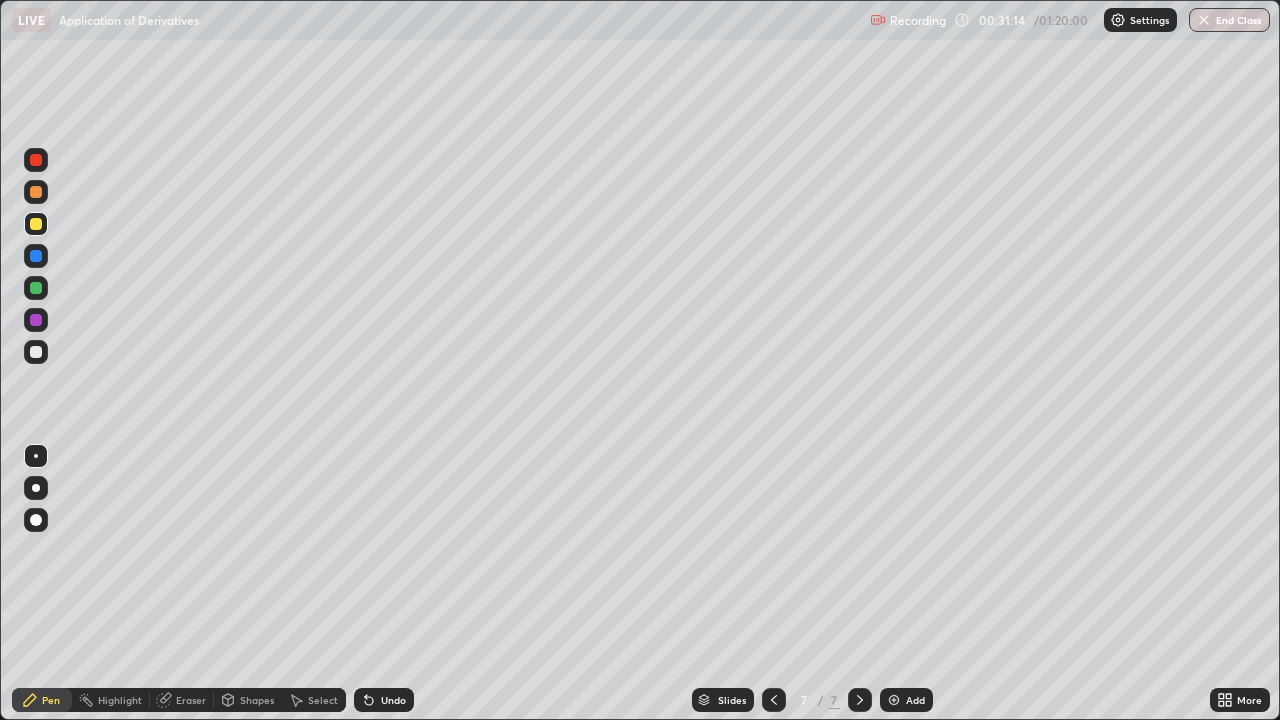 click on "Undo" at bounding box center (384, 700) 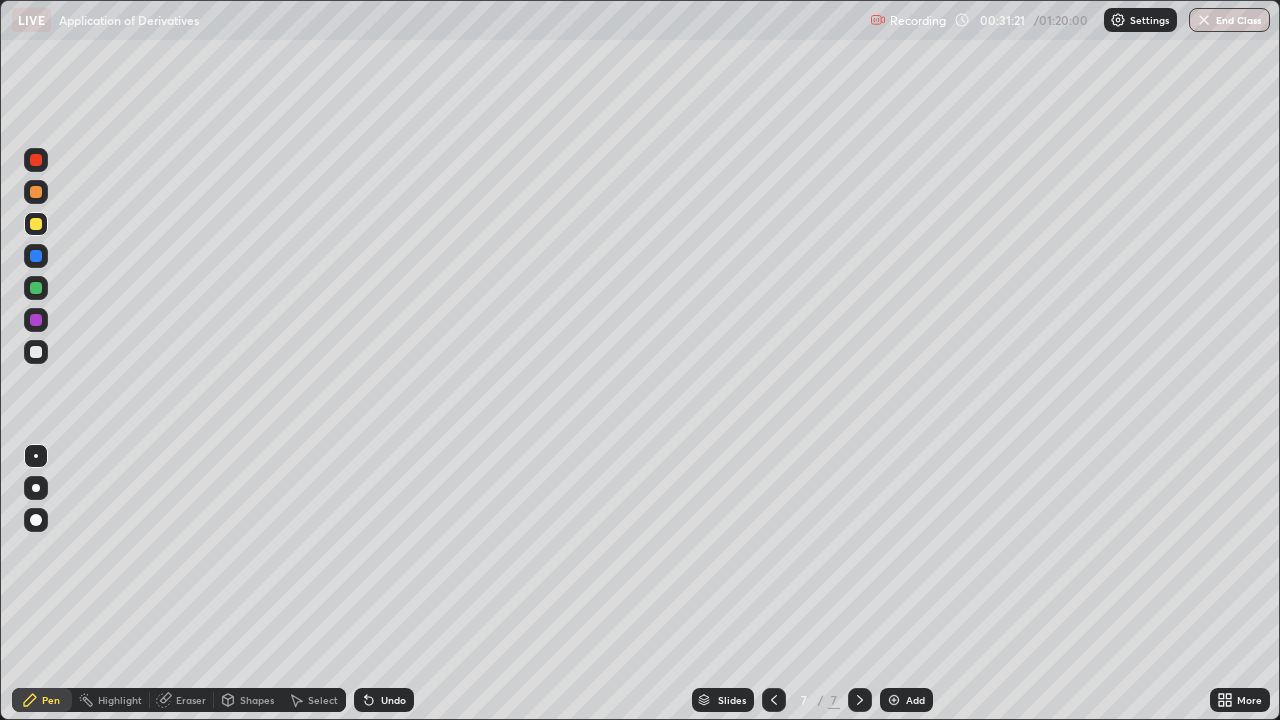 click at bounding box center (36, 352) 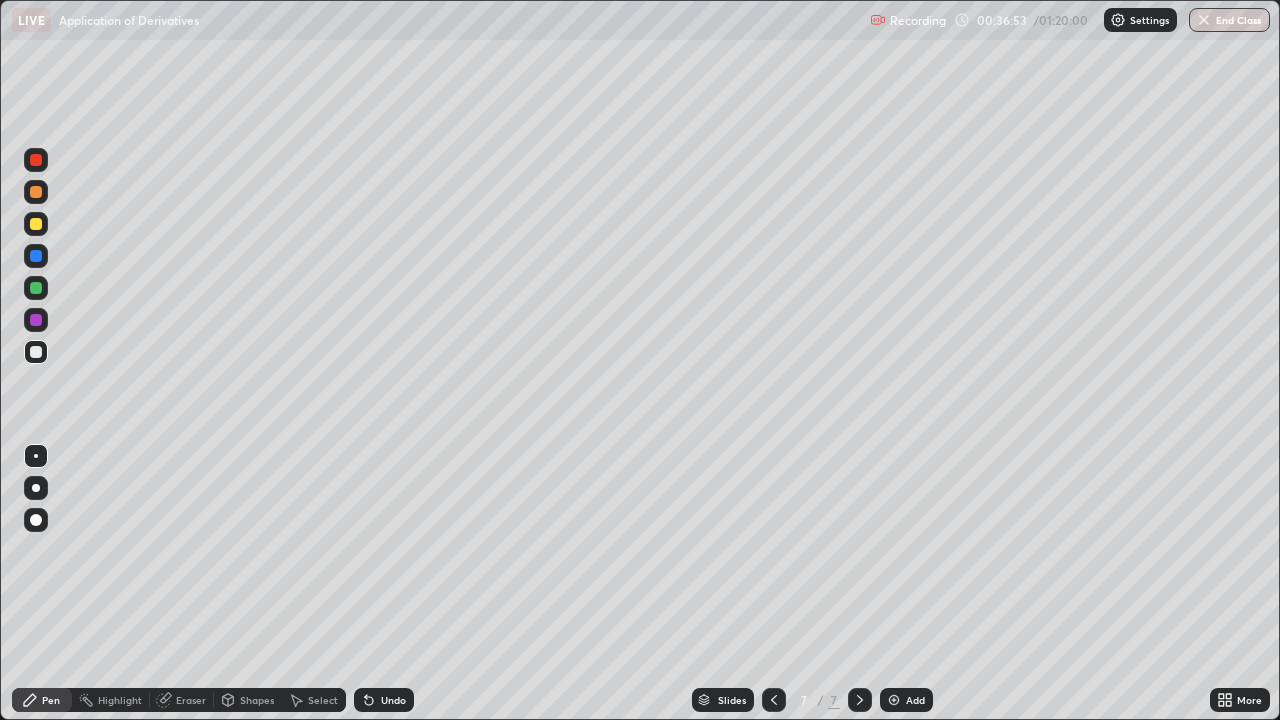 click on "Add" at bounding box center (906, 700) 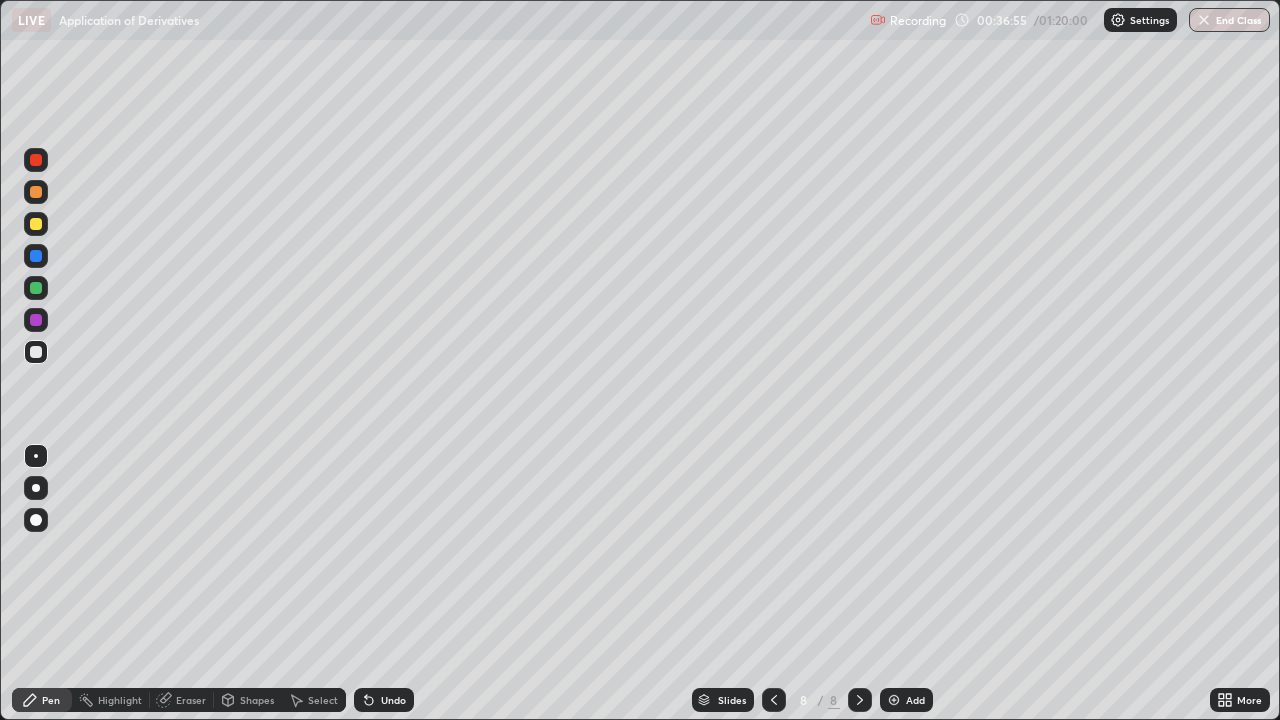 click at bounding box center [36, 224] 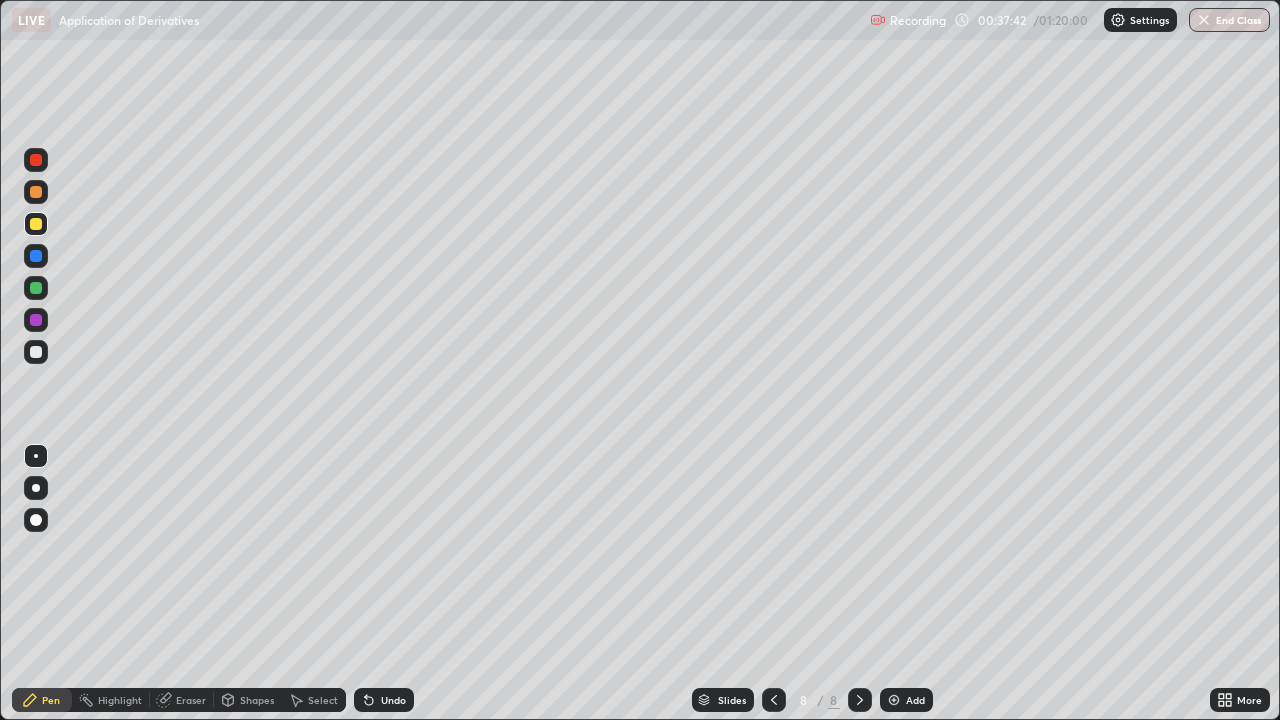 click at bounding box center [36, 352] 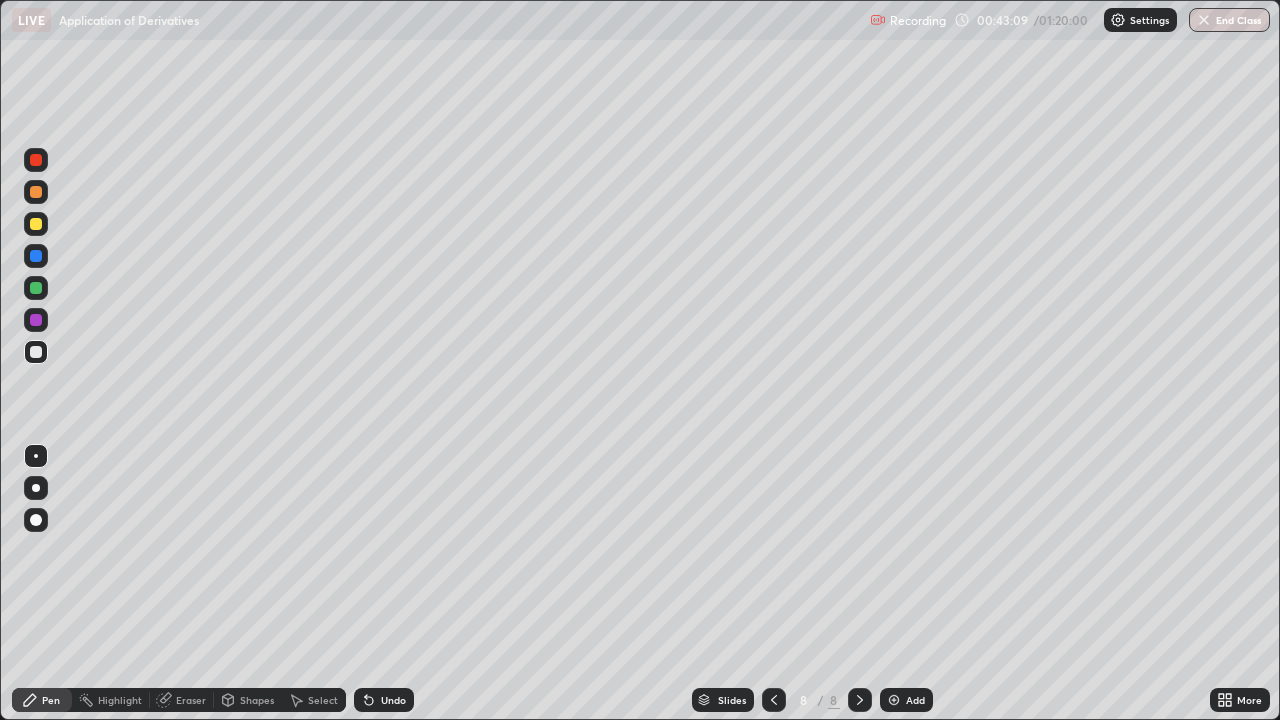 click at bounding box center [36, 256] 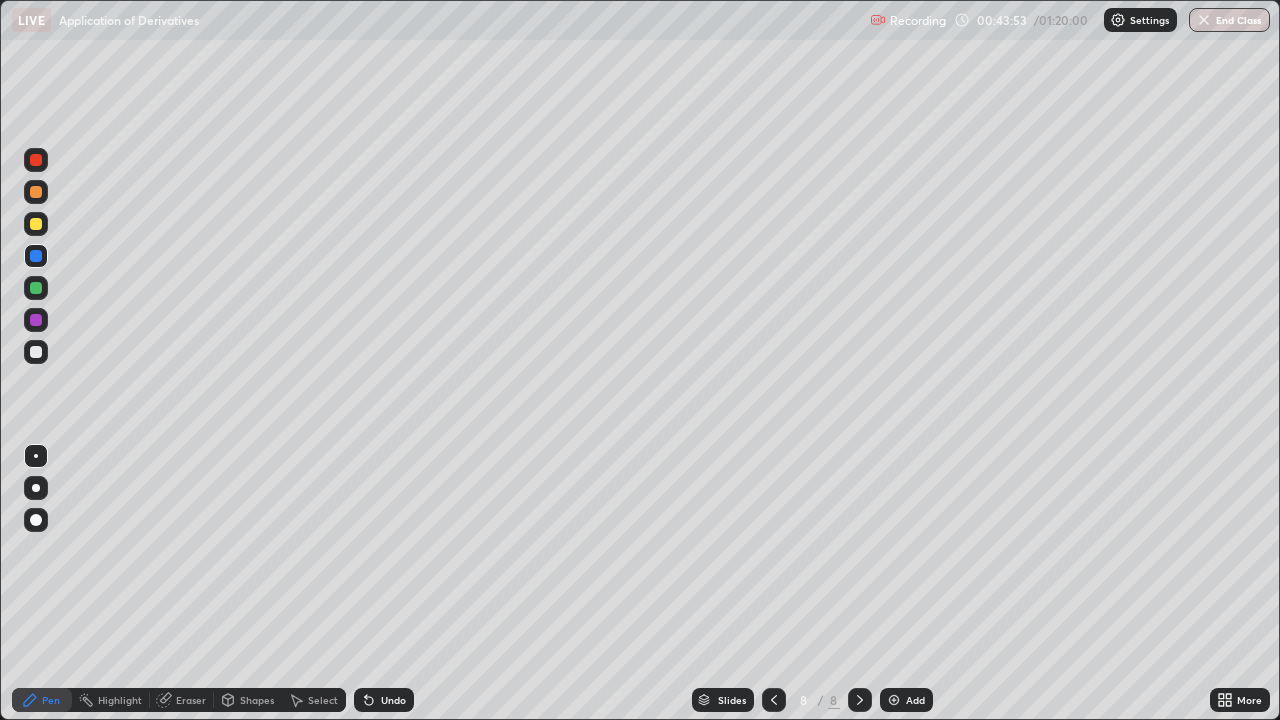 click on "Add" at bounding box center (906, 700) 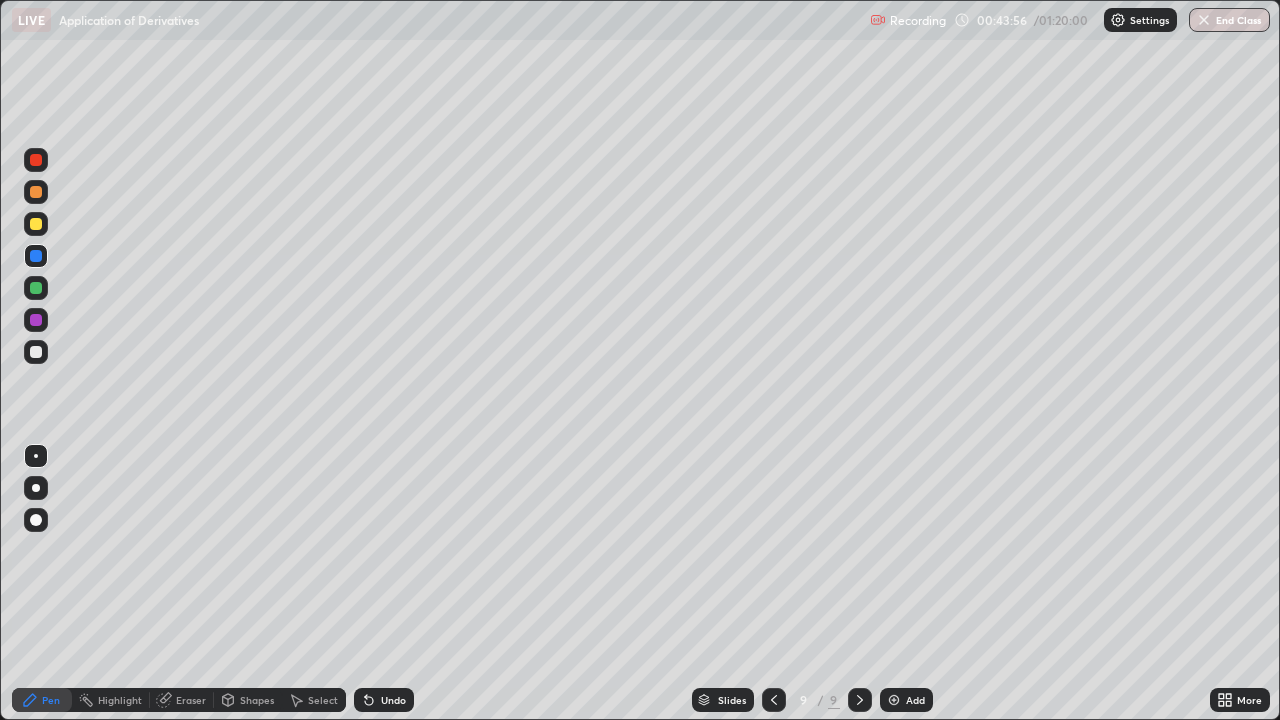 click at bounding box center [36, 224] 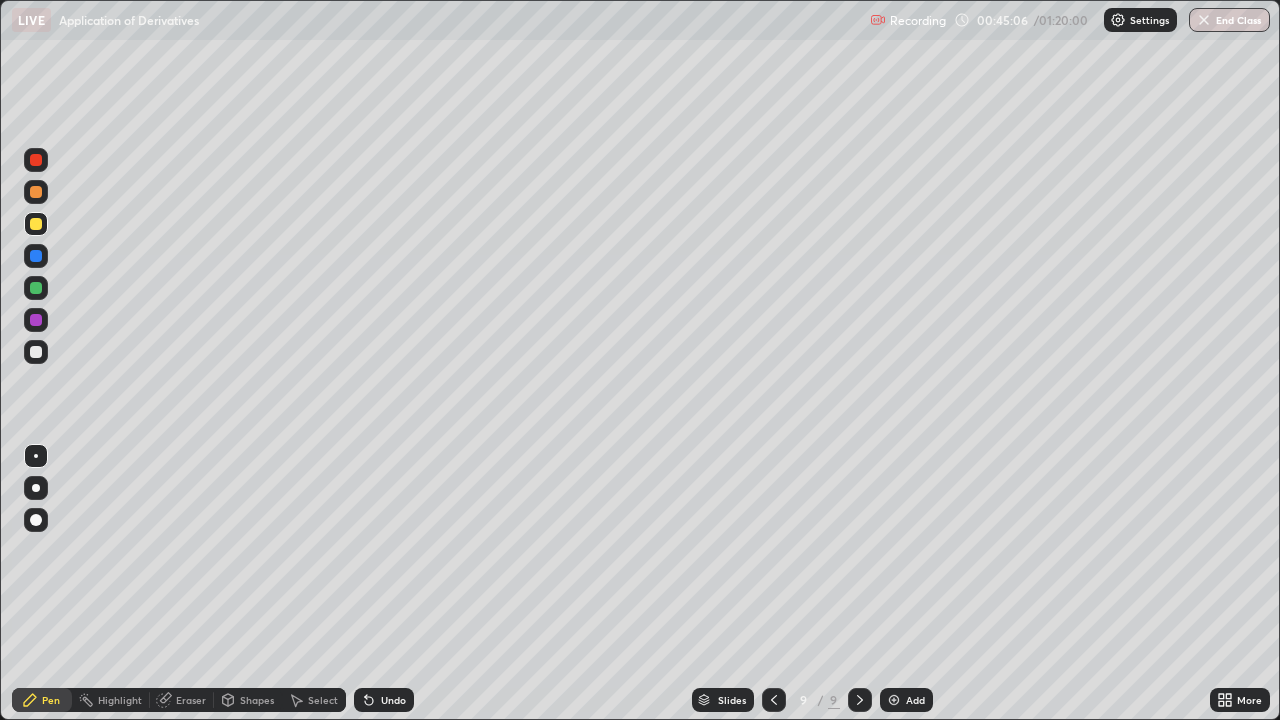 click at bounding box center [36, 352] 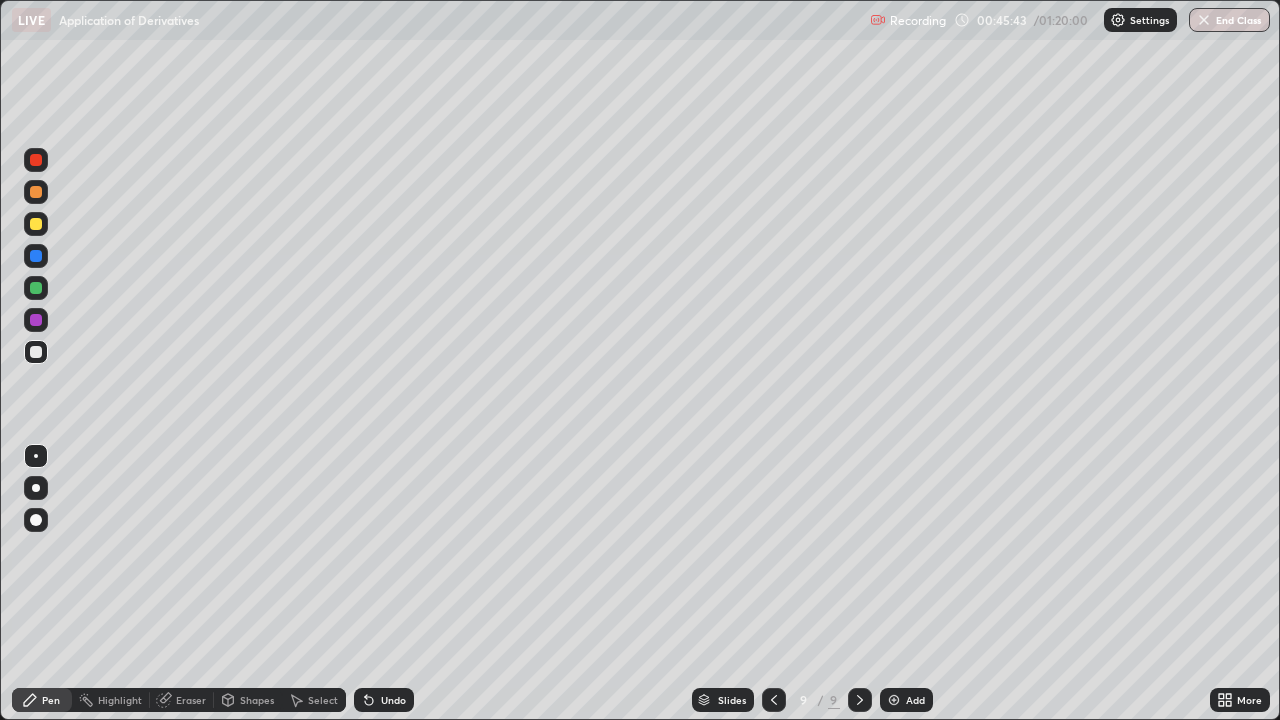click at bounding box center (36, 288) 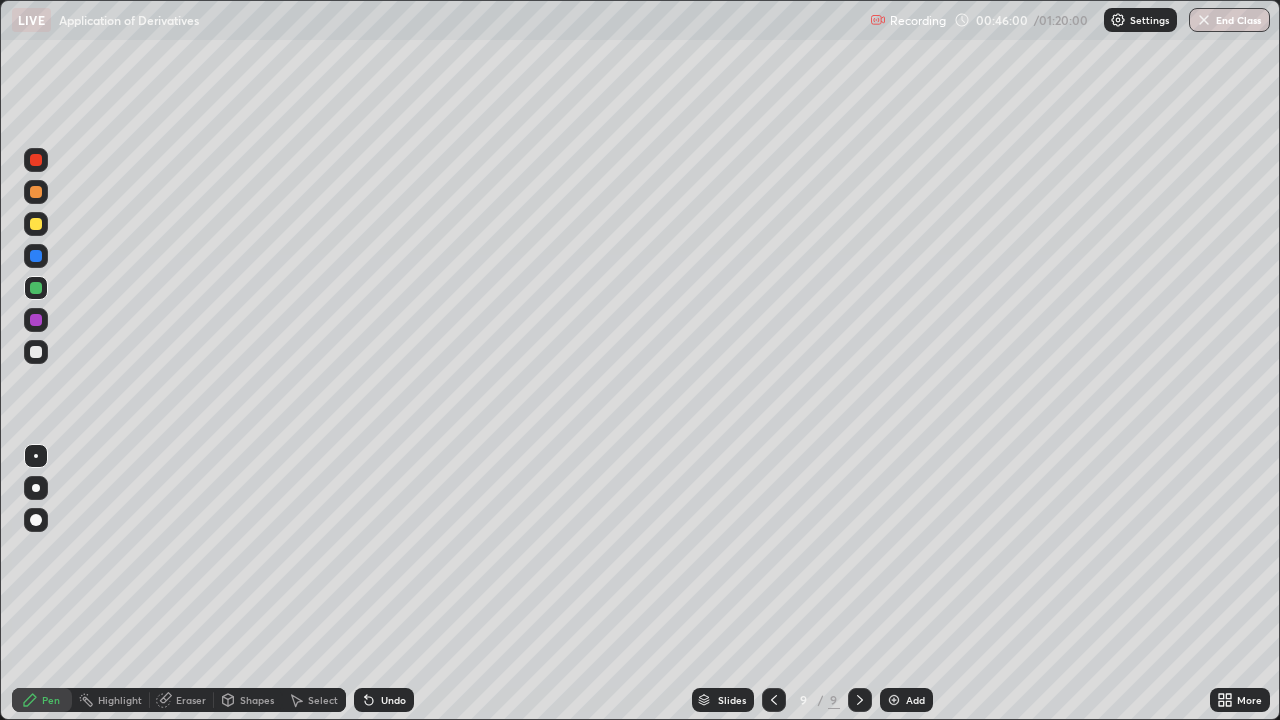 click at bounding box center [36, 352] 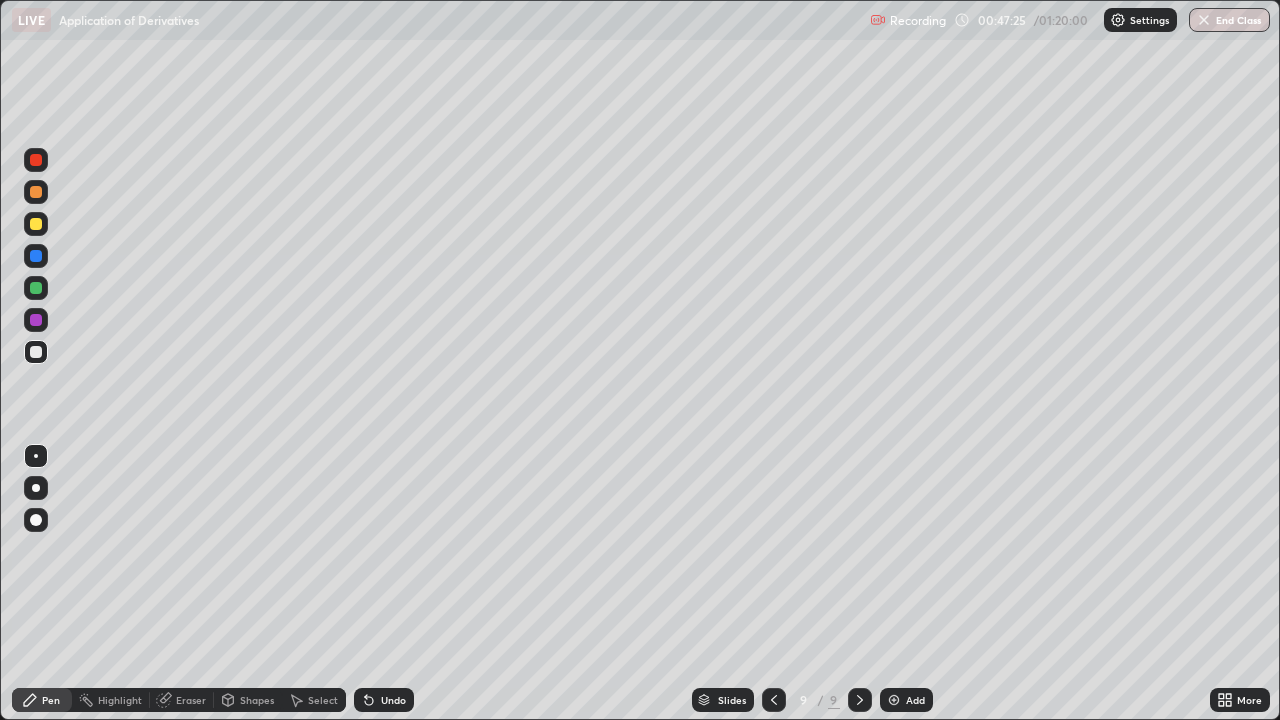 click at bounding box center [36, 224] 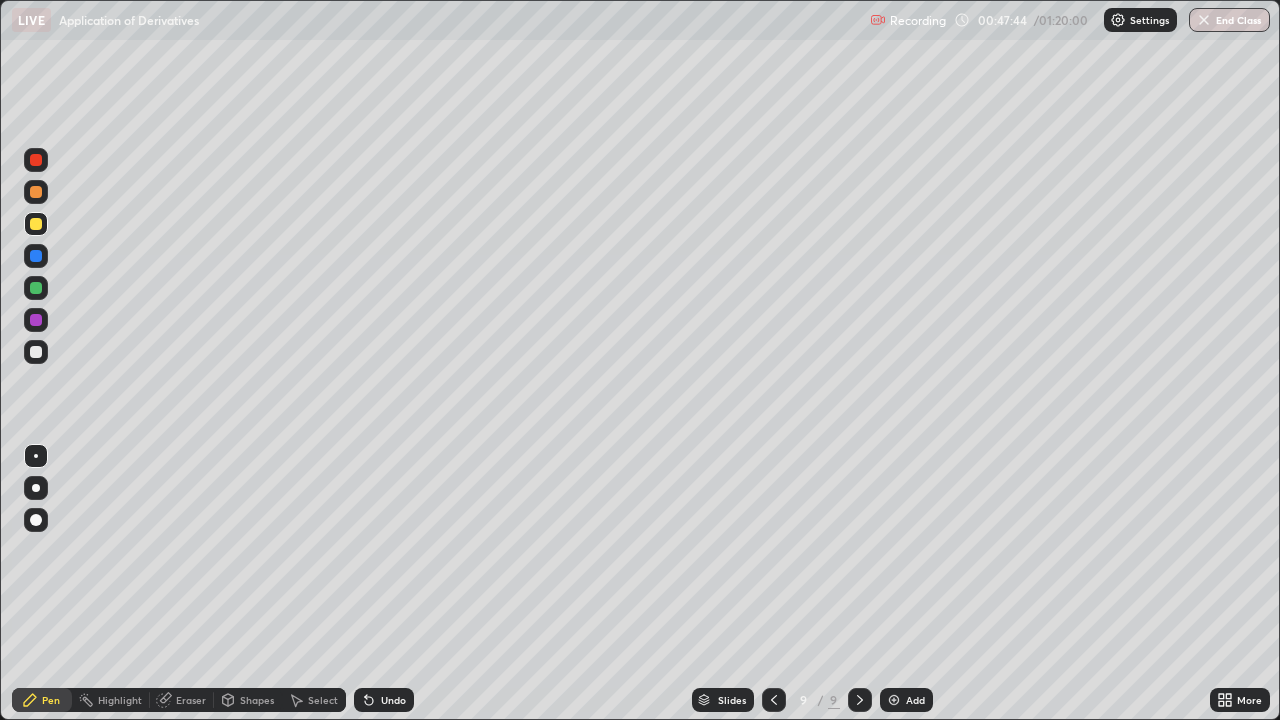 click at bounding box center (36, 352) 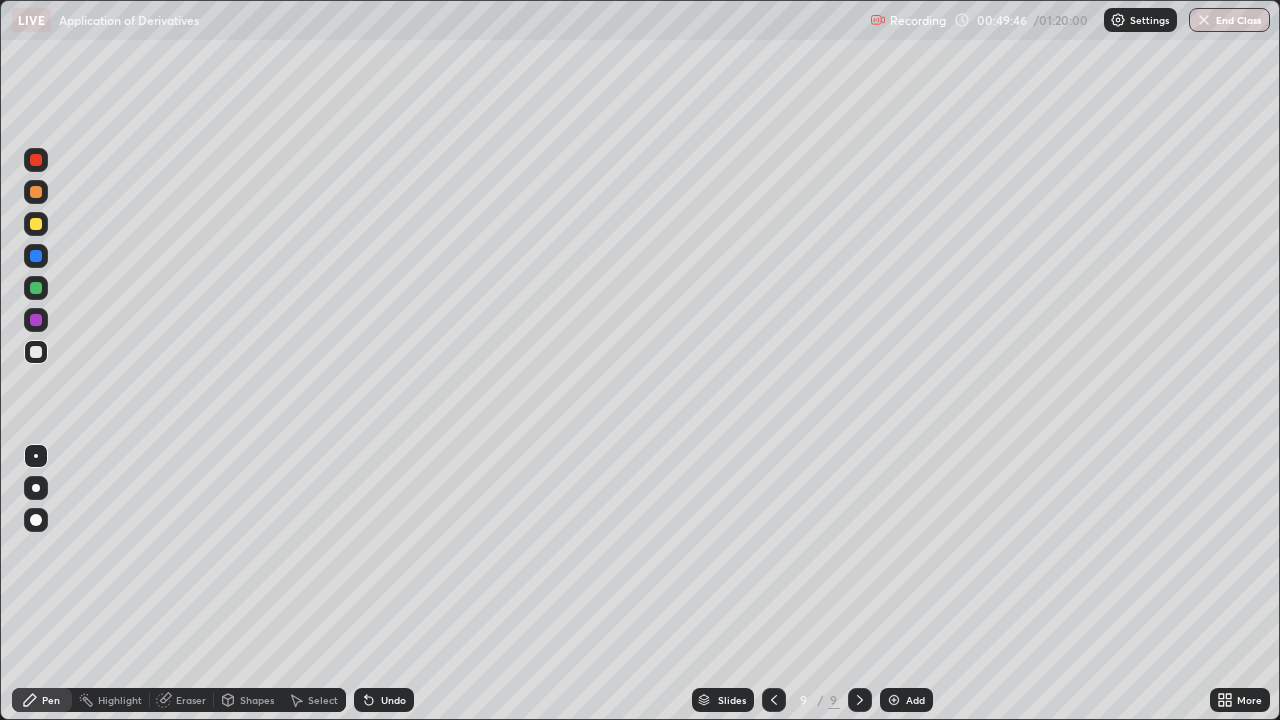 click at bounding box center [36, 288] 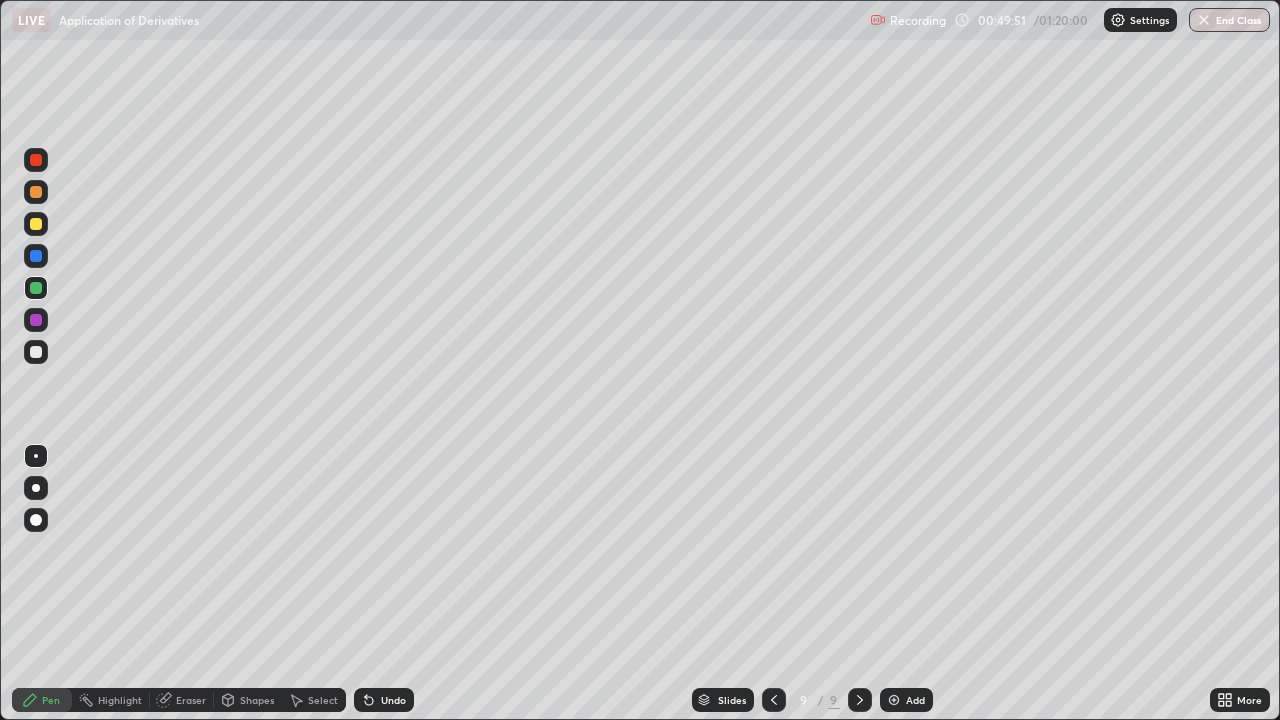 click at bounding box center (36, 352) 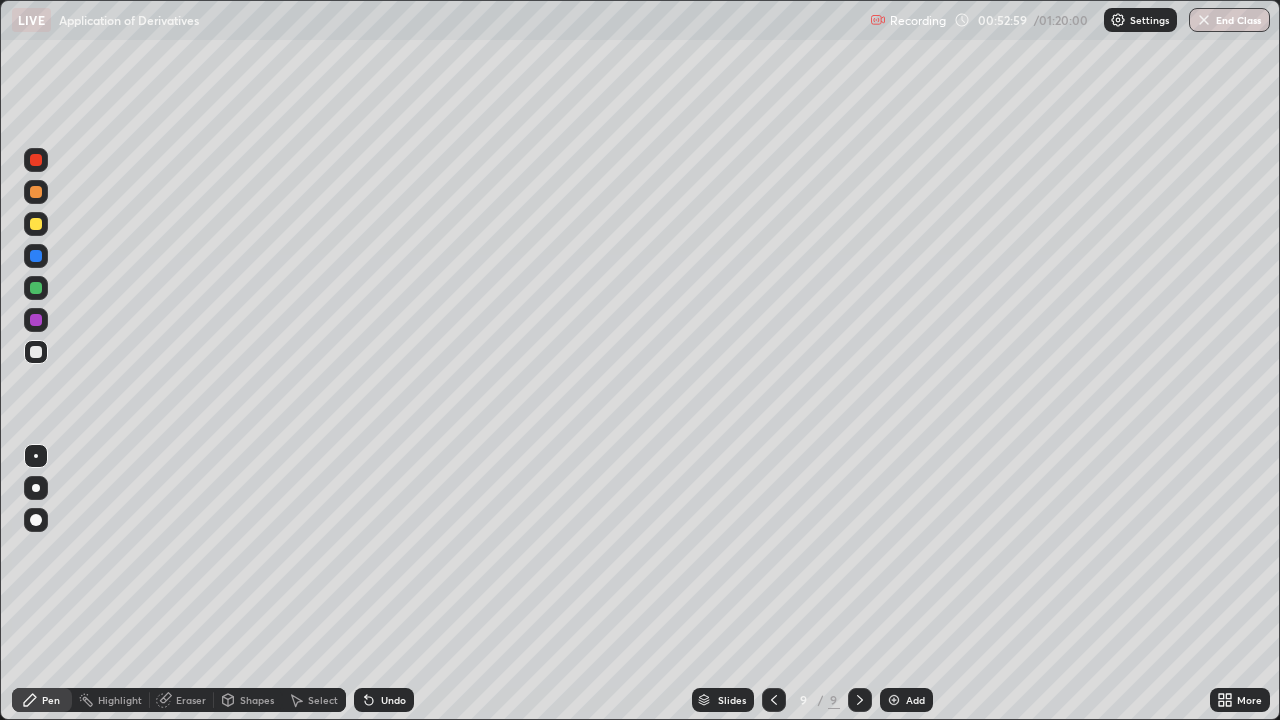 click on "Add" at bounding box center [915, 700] 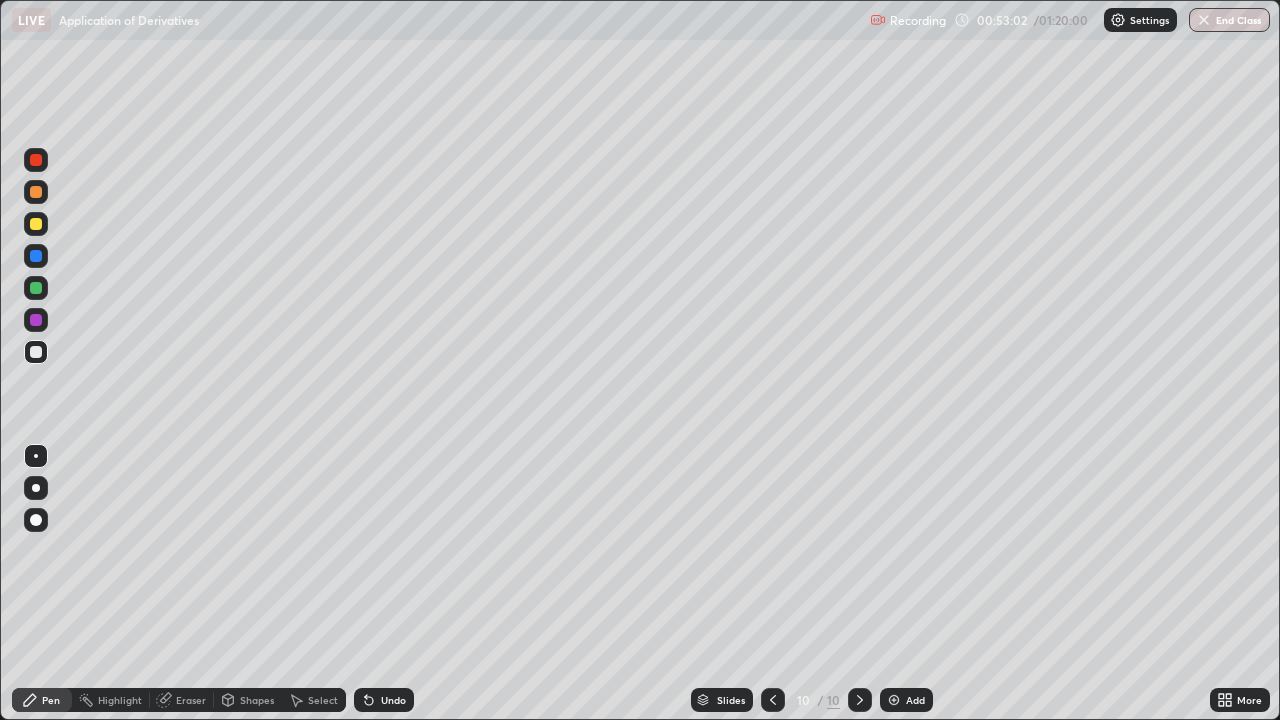 click at bounding box center (773, 700) 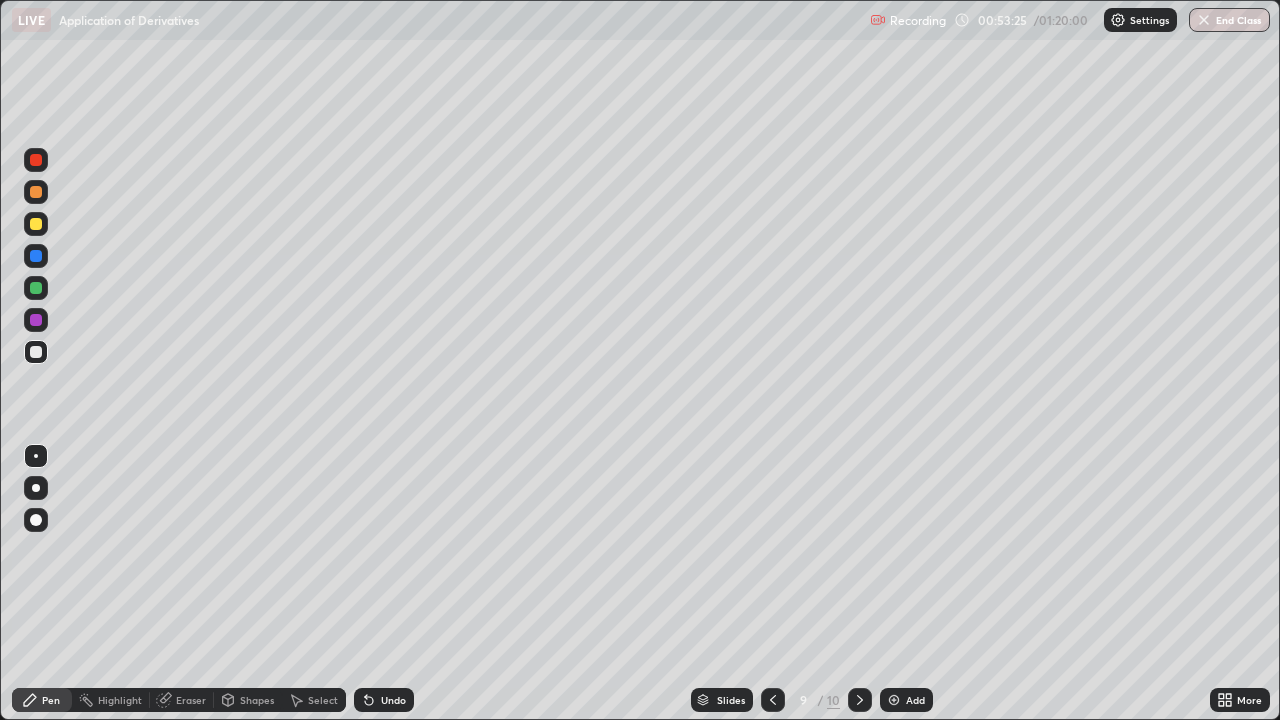 click 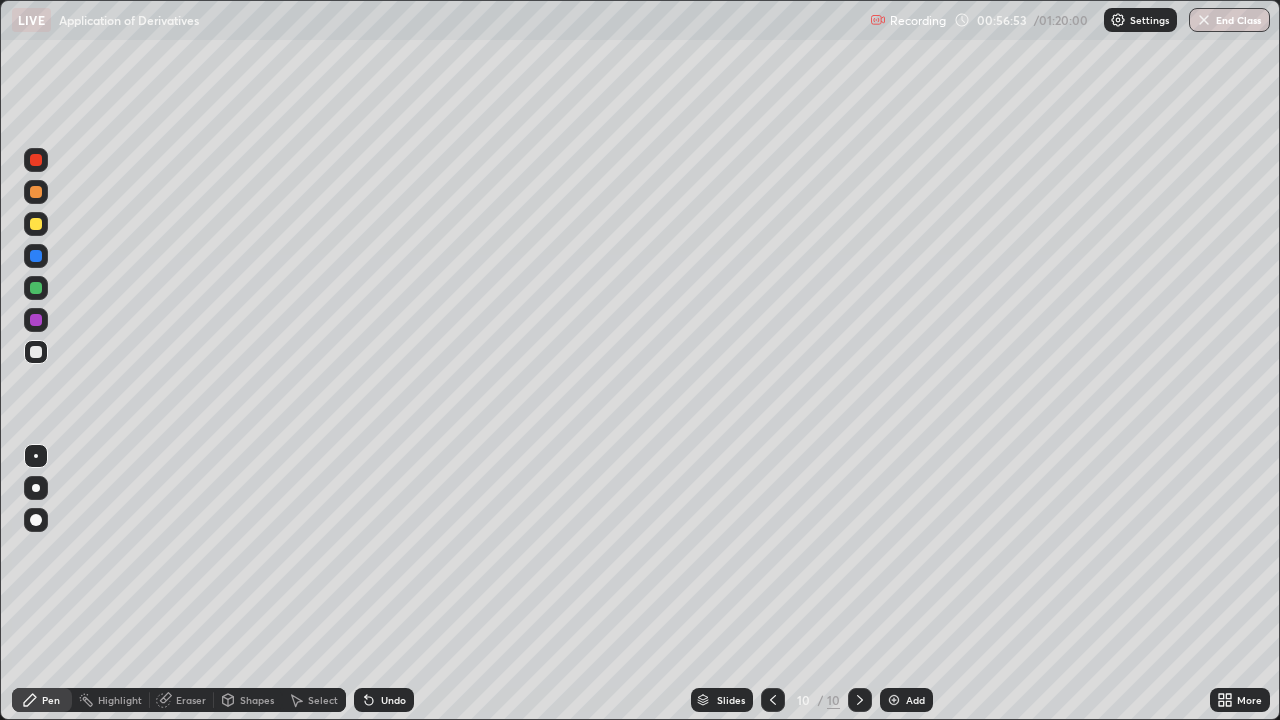 click on "Add" at bounding box center [906, 700] 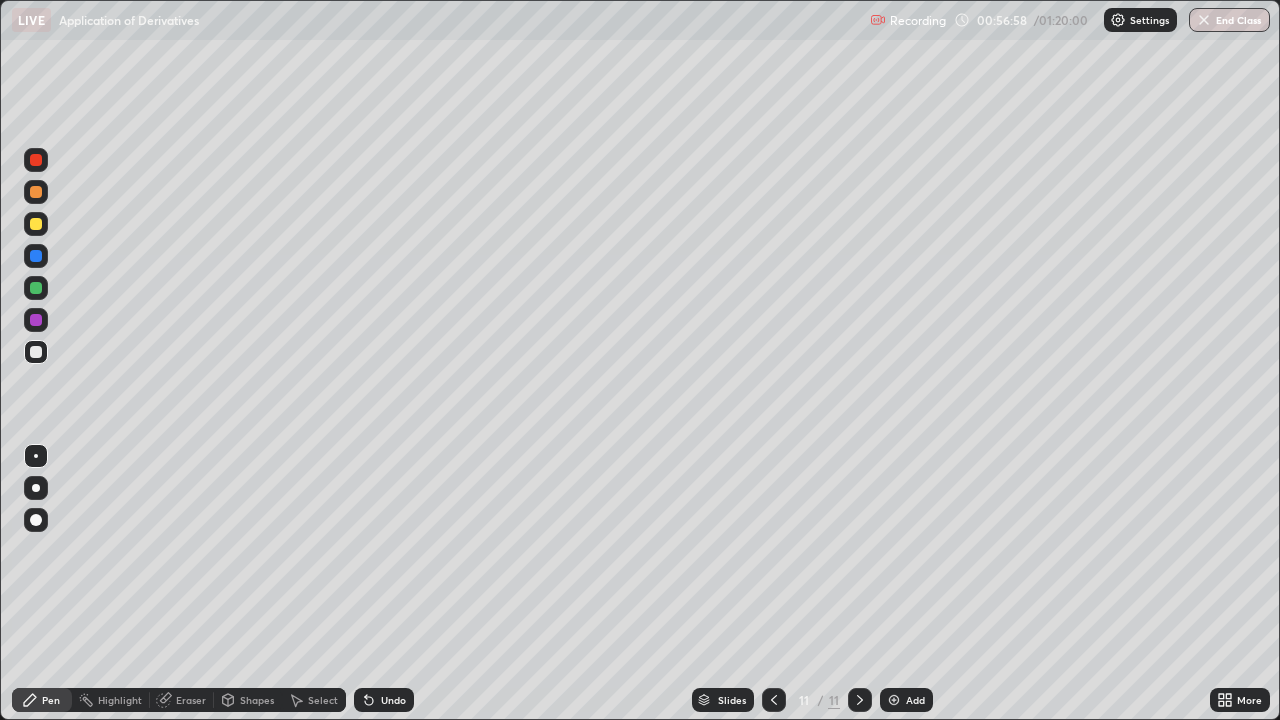 click 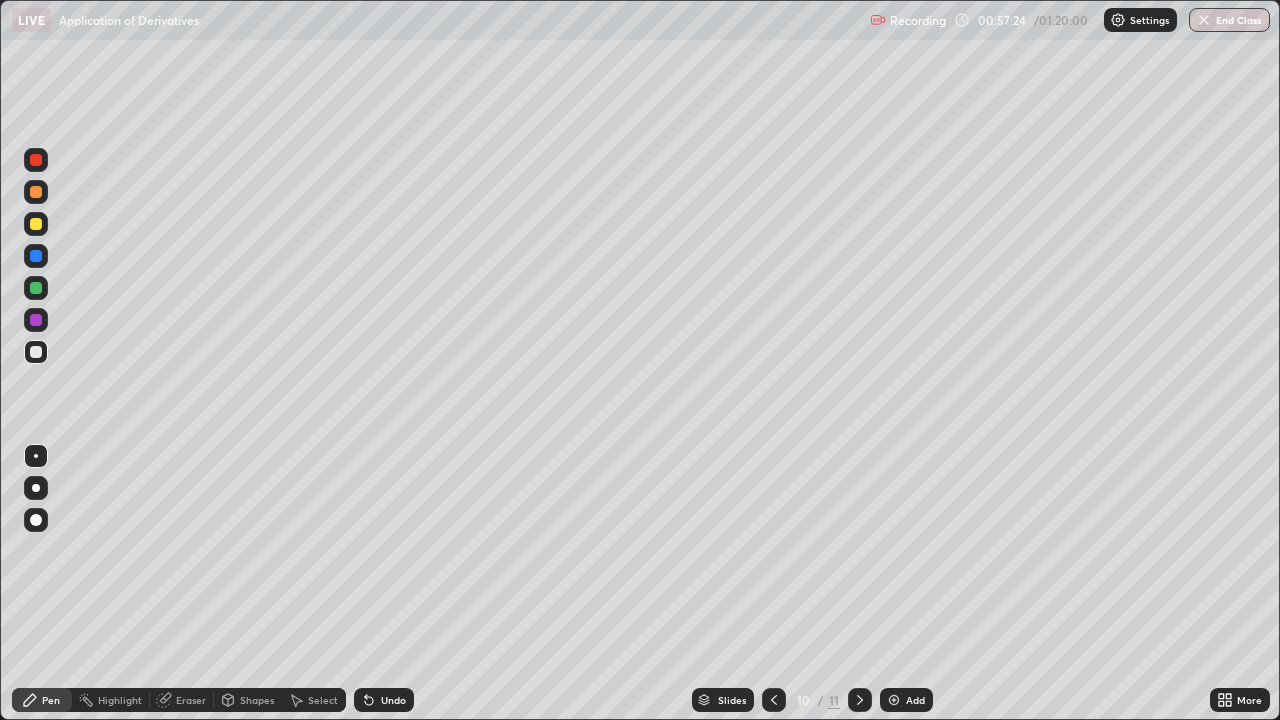 click 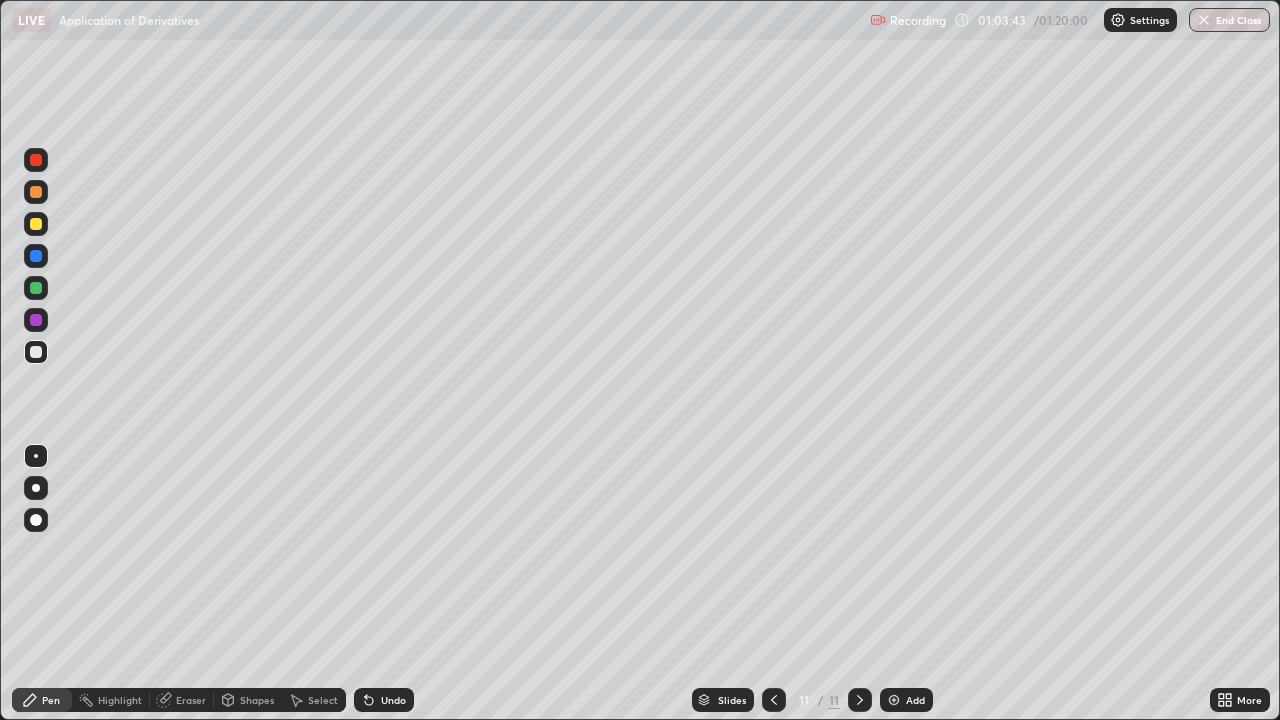 click at bounding box center [36, 256] 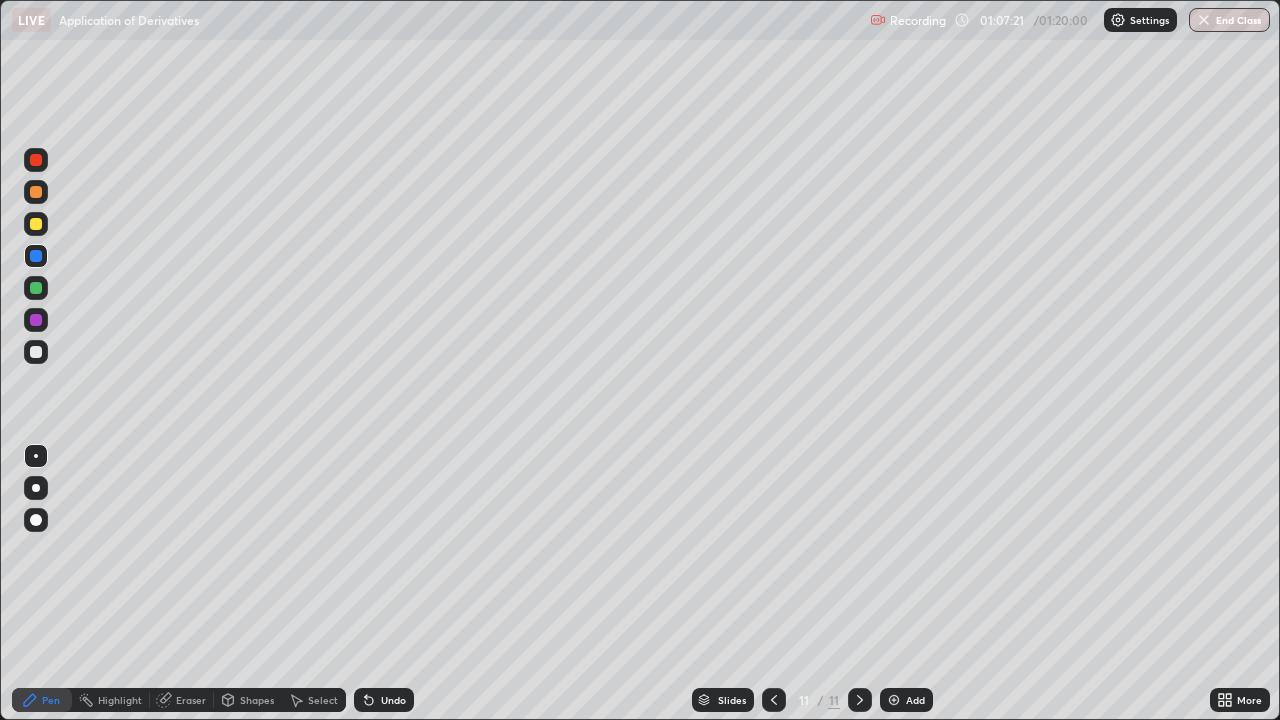 click at bounding box center (894, 700) 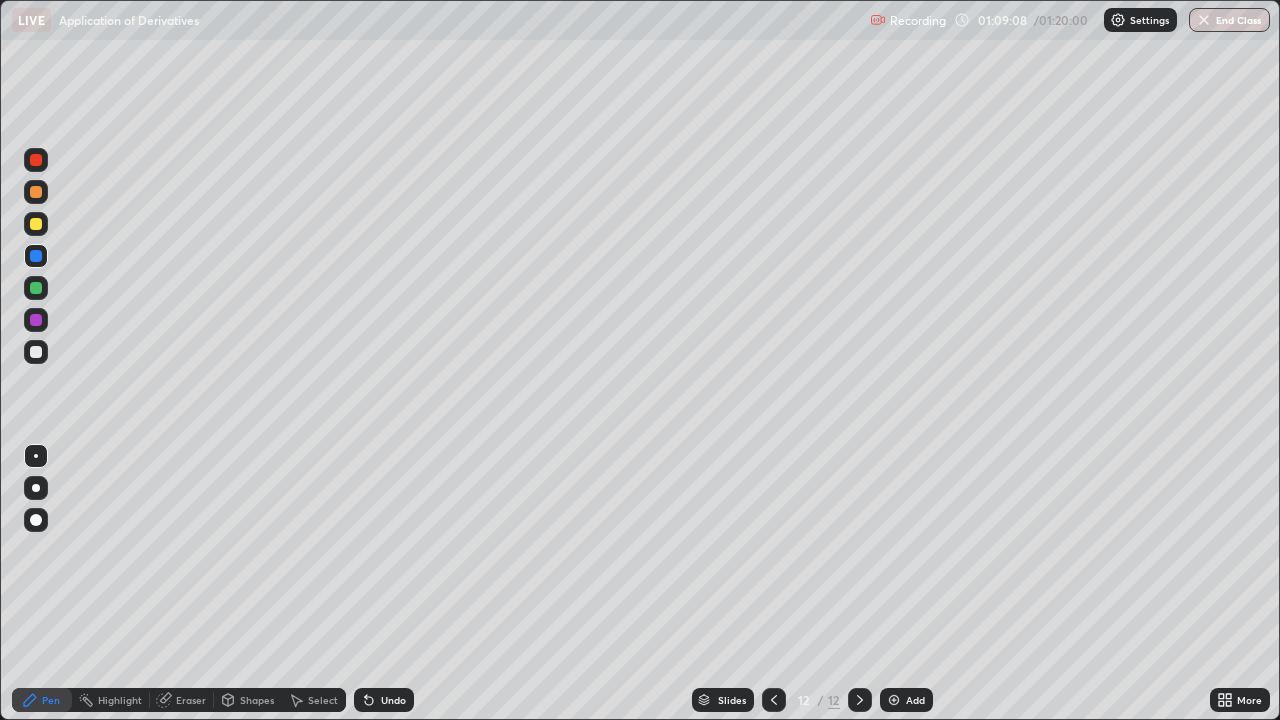 click on "Eraser" at bounding box center (191, 700) 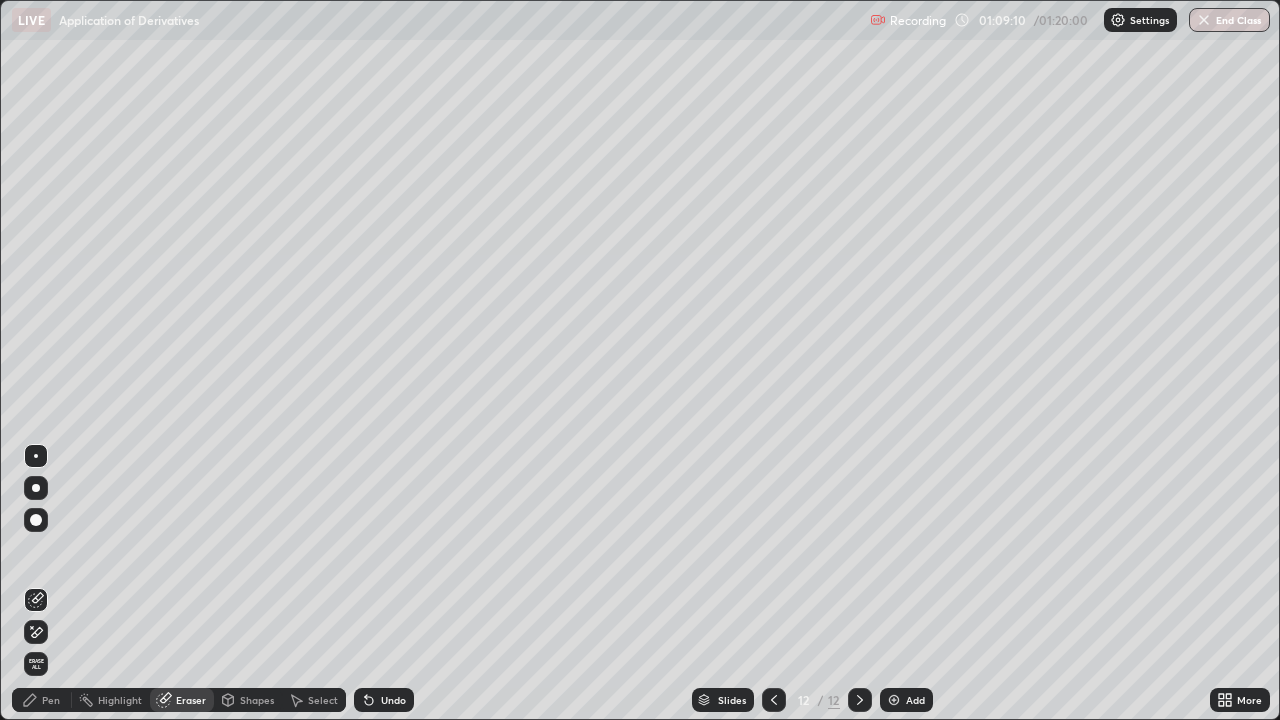 click 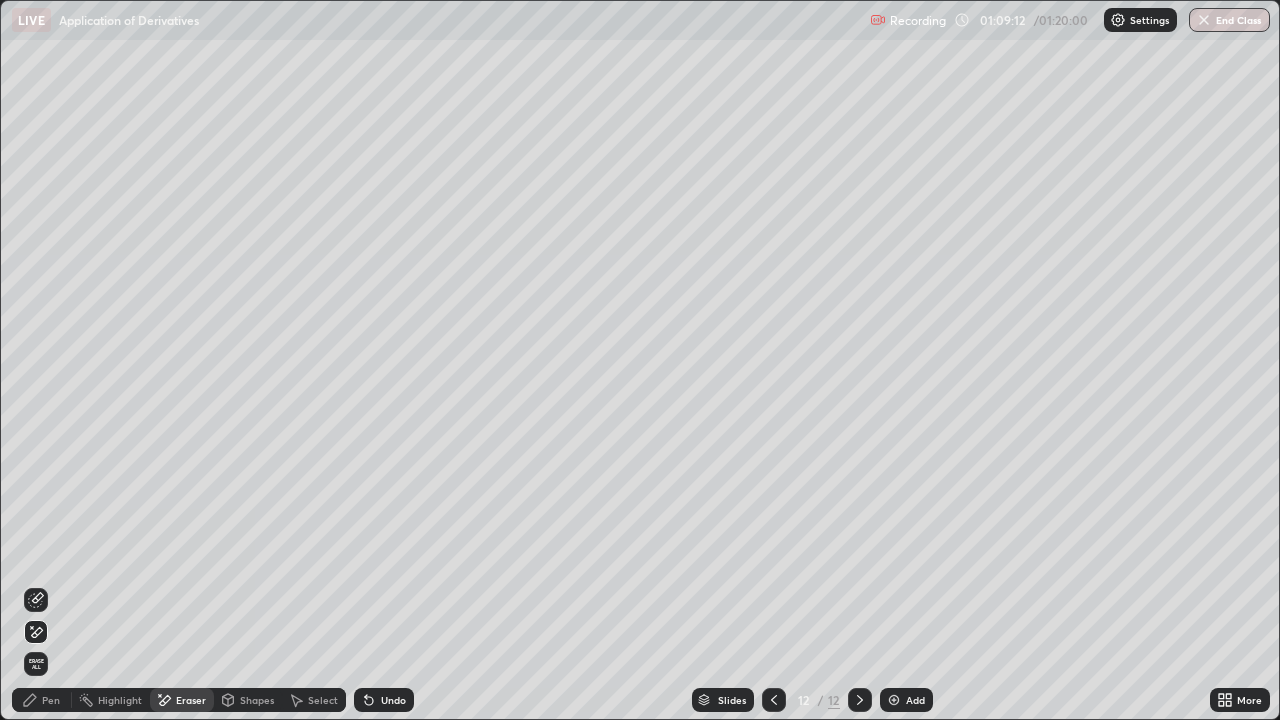 click 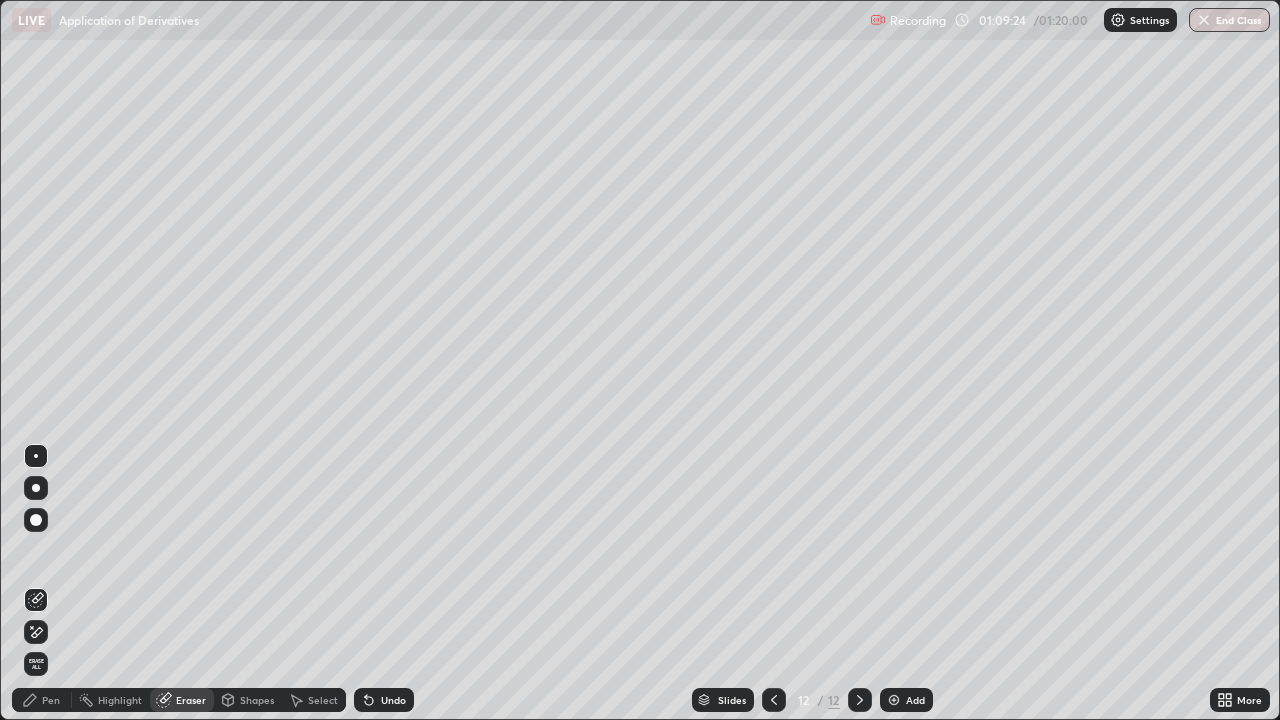 click on "Pen" at bounding box center [51, 700] 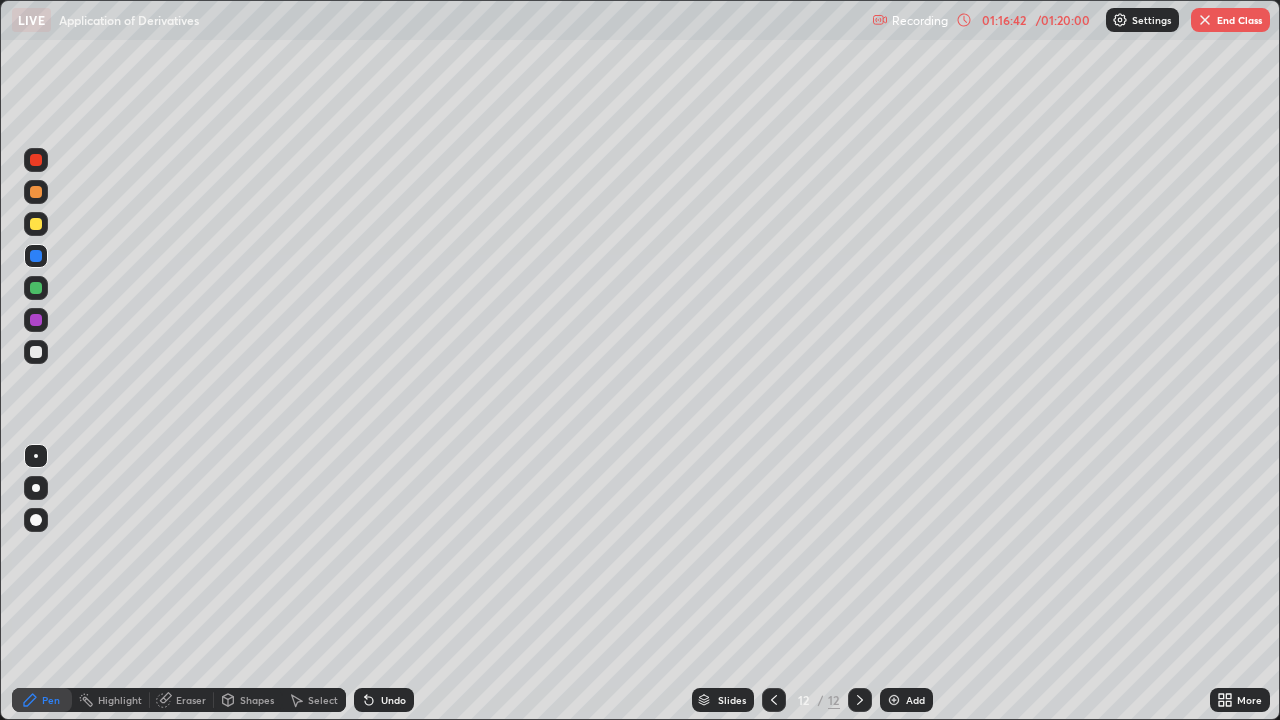 click on "Add" at bounding box center (915, 700) 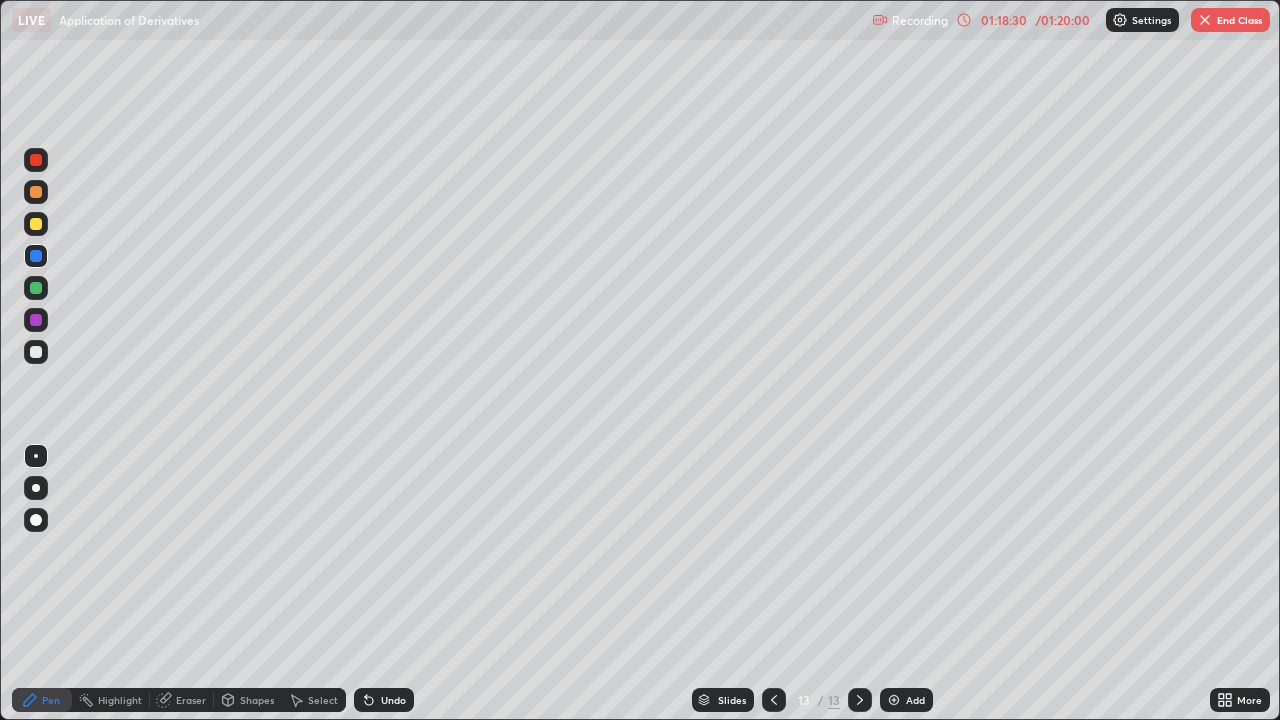 click at bounding box center (36, 352) 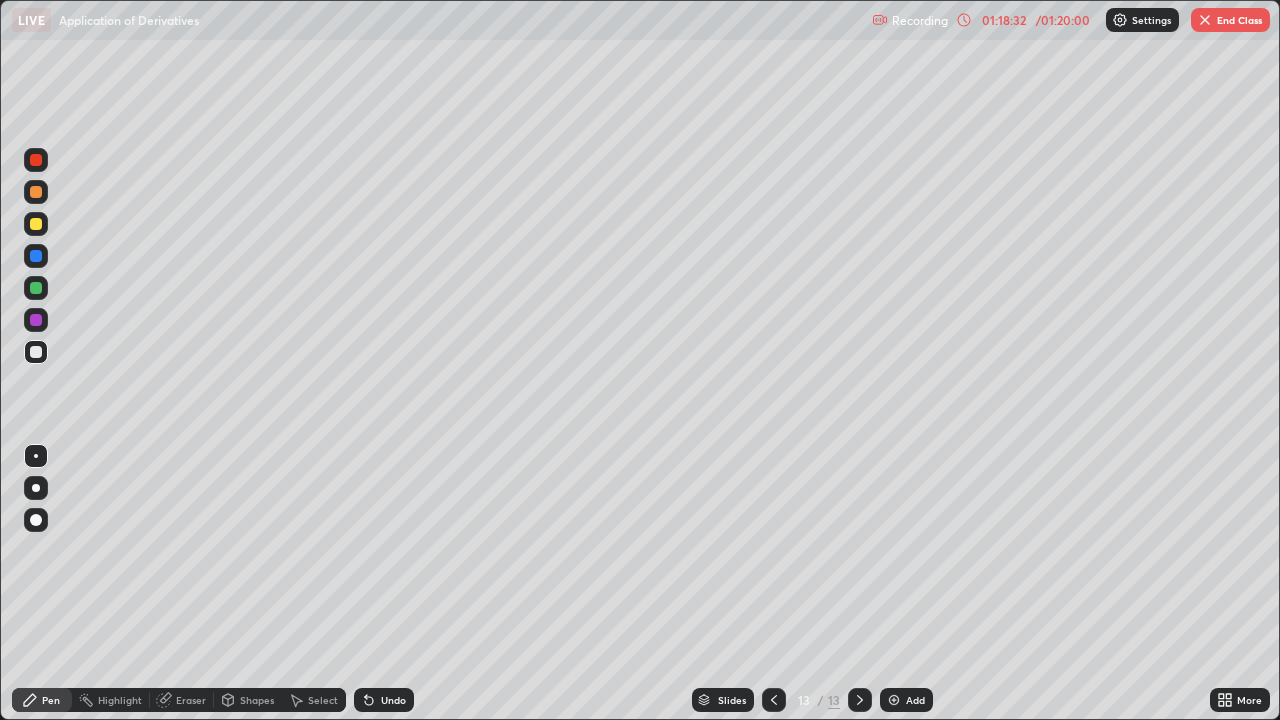 click on "Eraser" at bounding box center (191, 700) 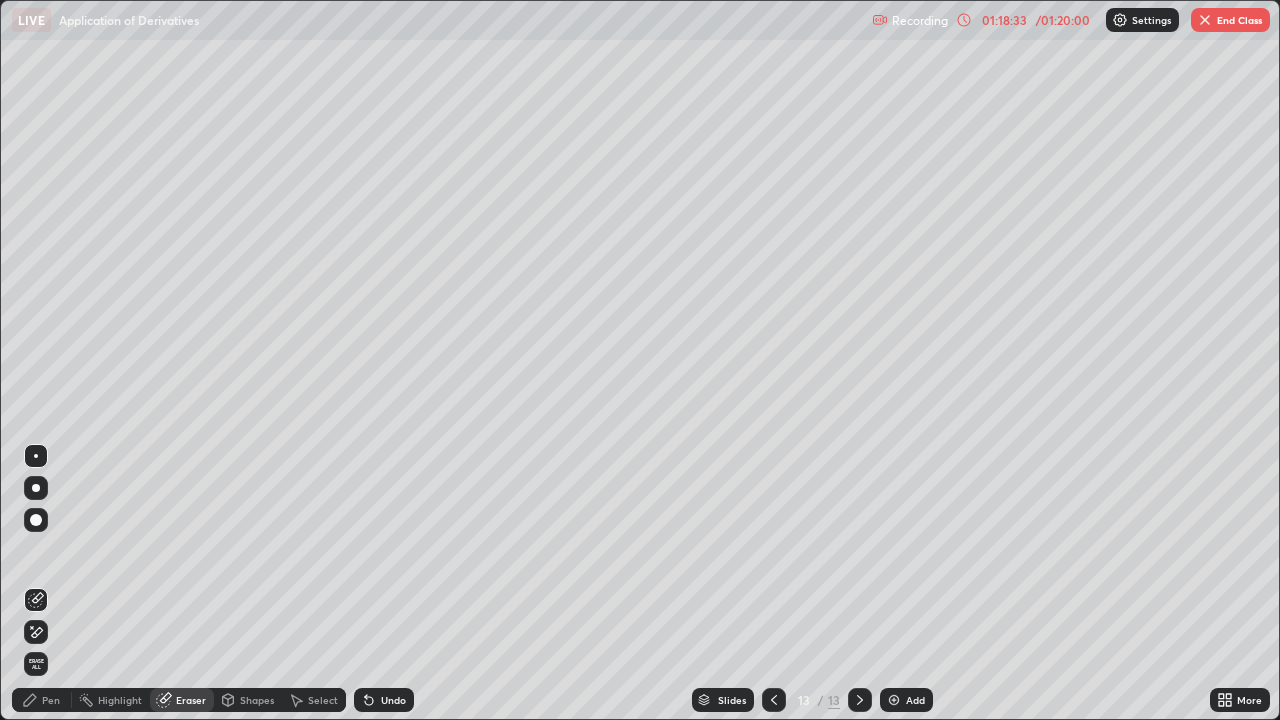 click 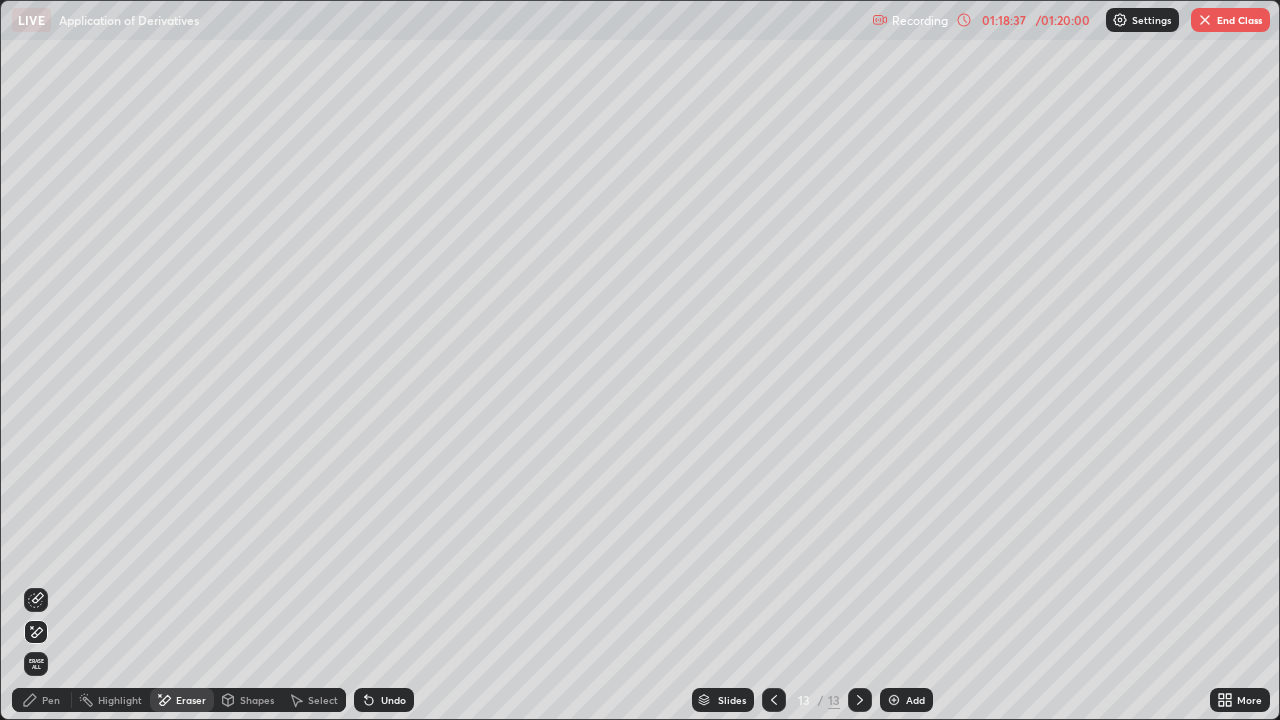 click 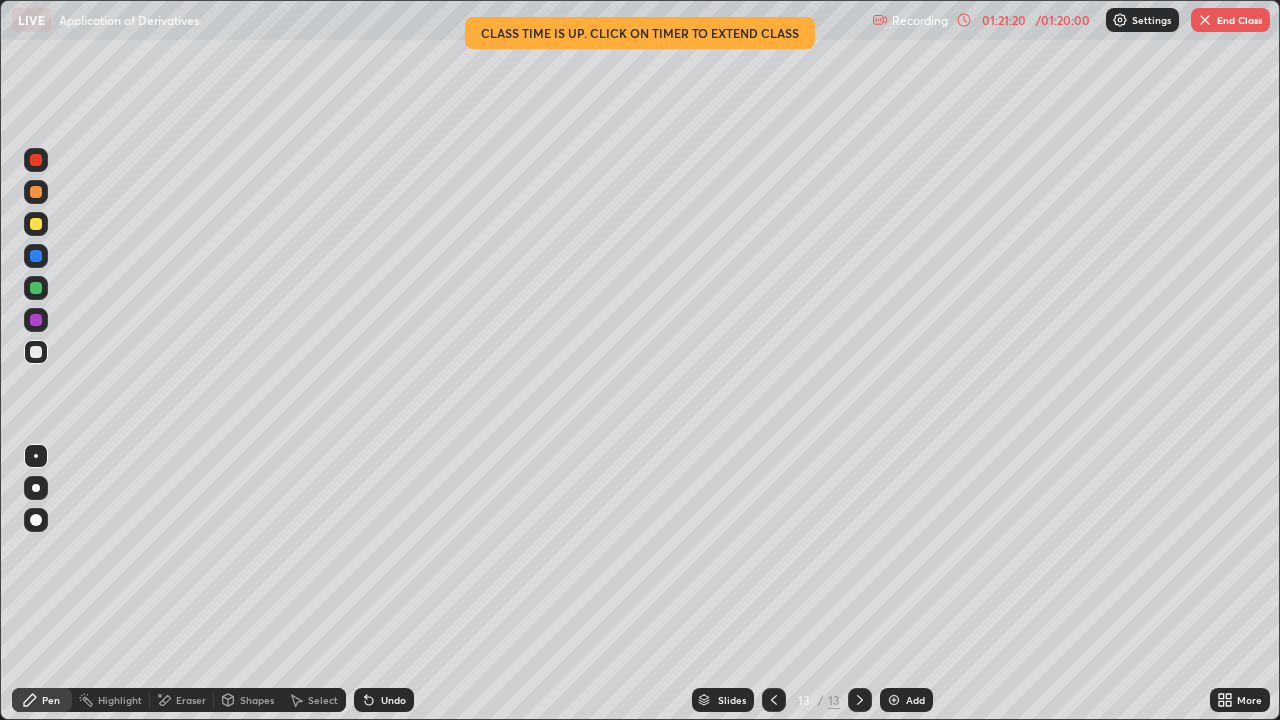 click on "End Class" at bounding box center [1230, 20] 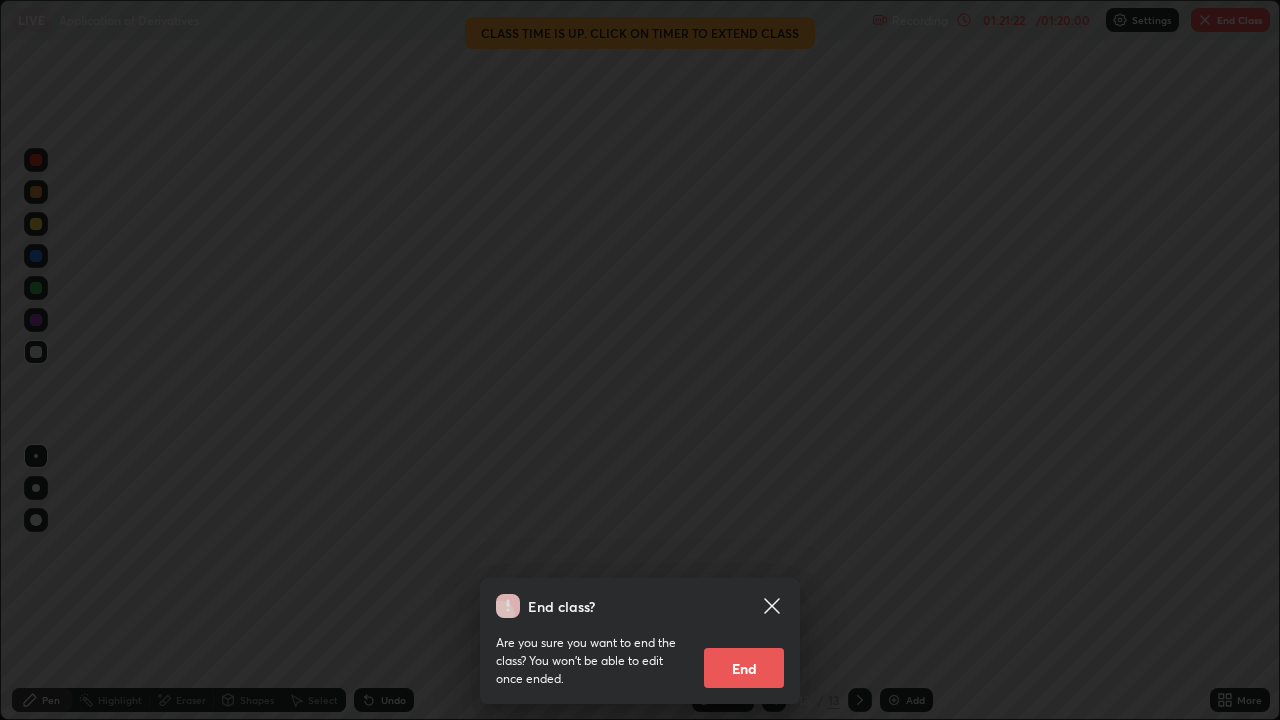 click on "End" at bounding box center [744, 668] 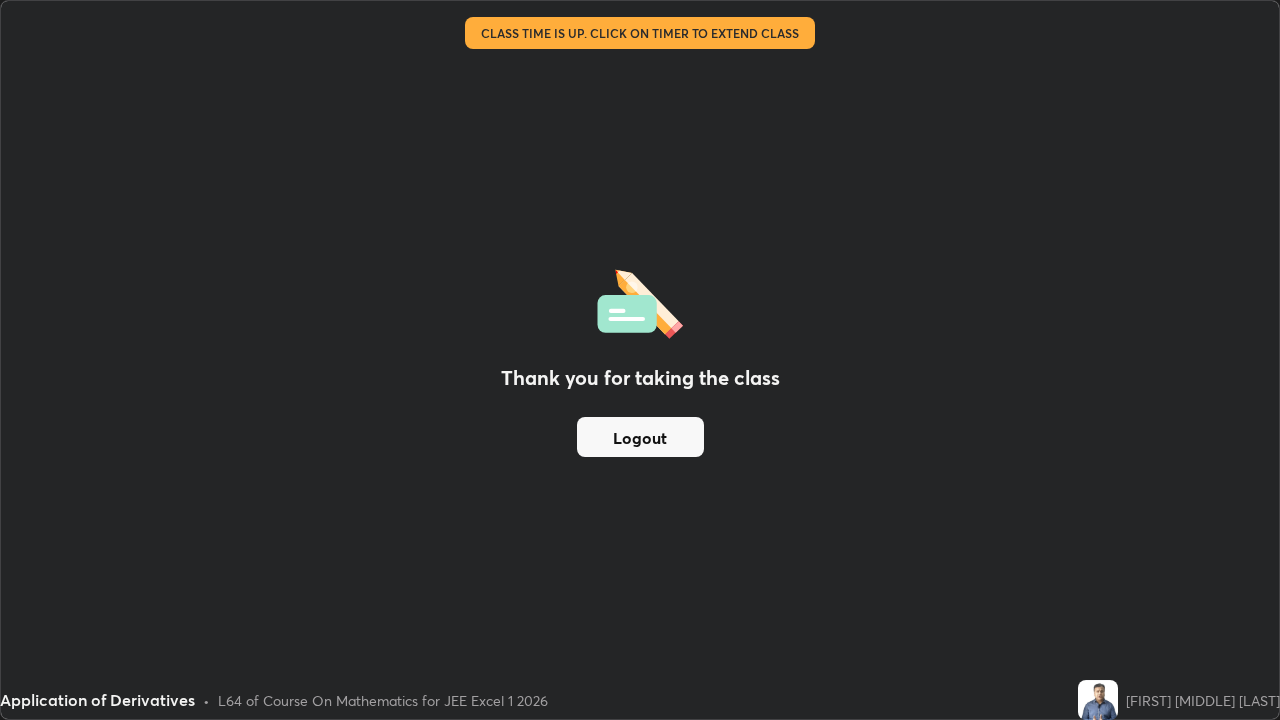 scroll, scrollTop: 0, scrollLeft: 0, axis: both 